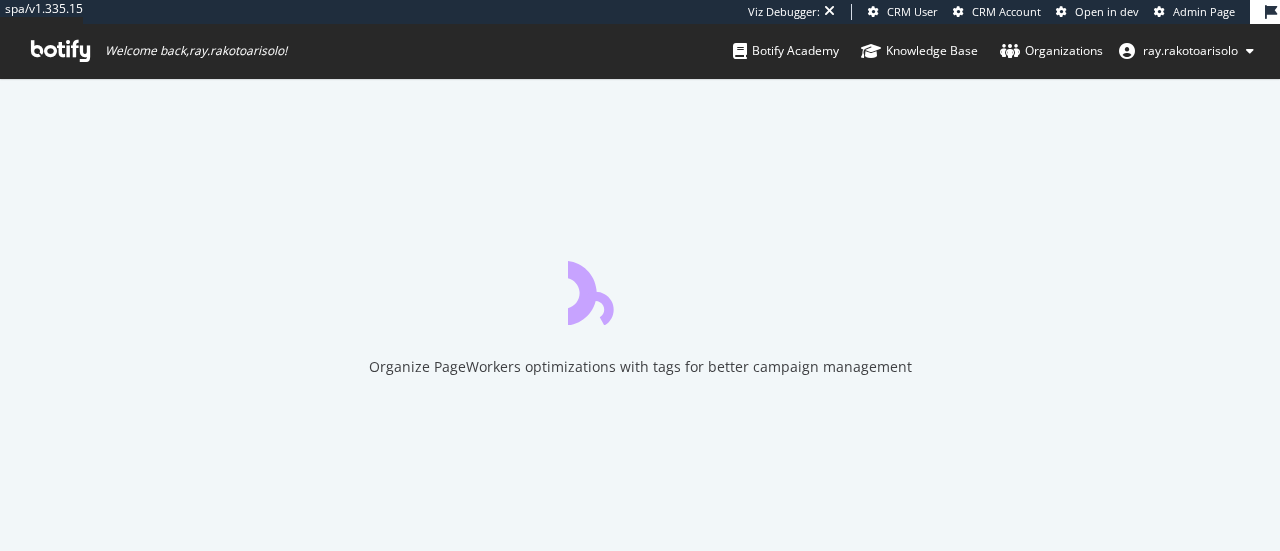 scroll, scrollTop: 0, scrollLeft: 0, axis: both 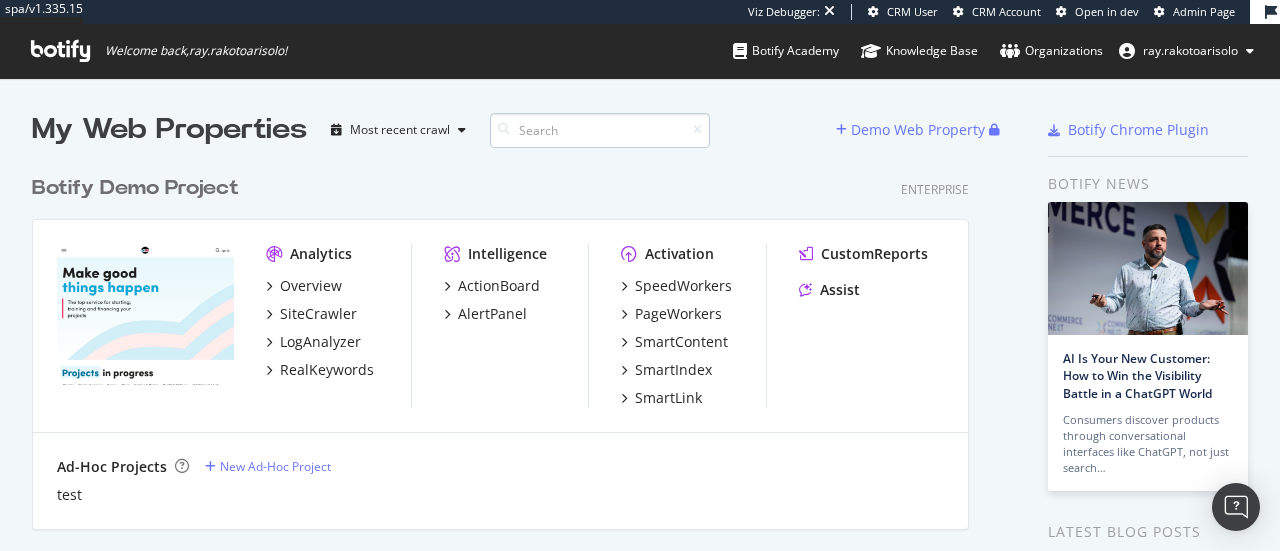 click at bounding box center (600, 130) 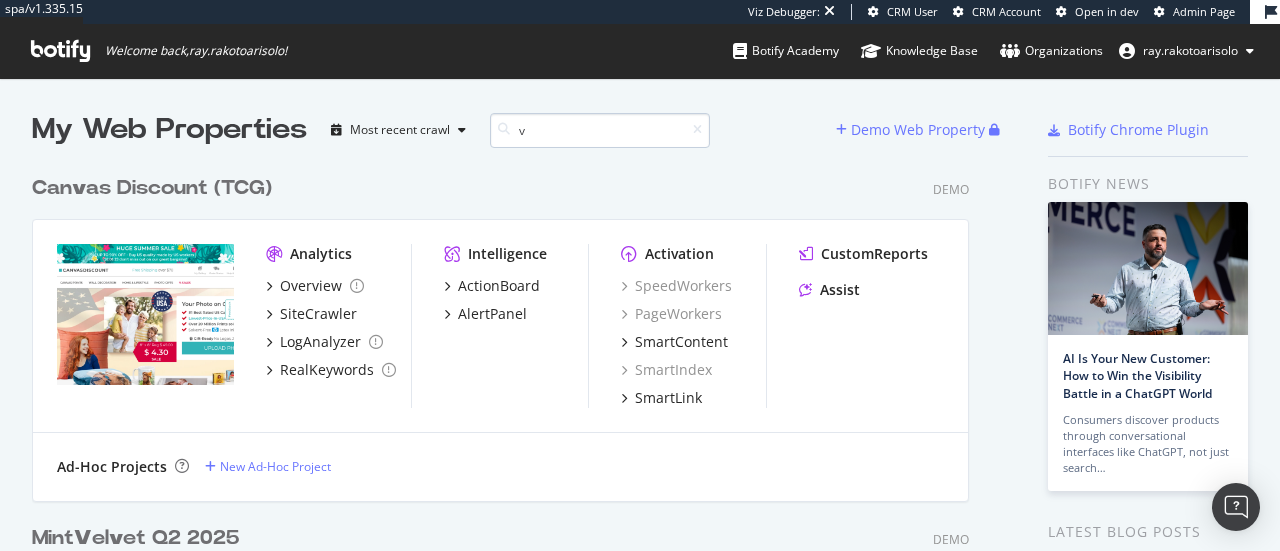 scroll, scrollTop: 2084, scrollLeft: 937, axis: both 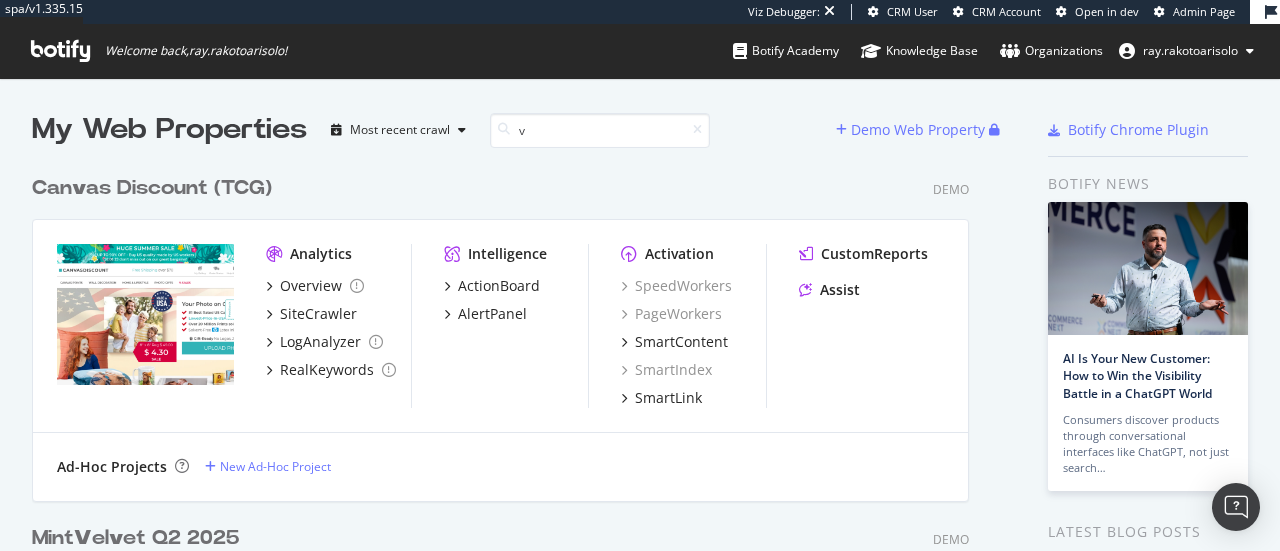 click on "My Web Properties" at bounding box center [169, 130] 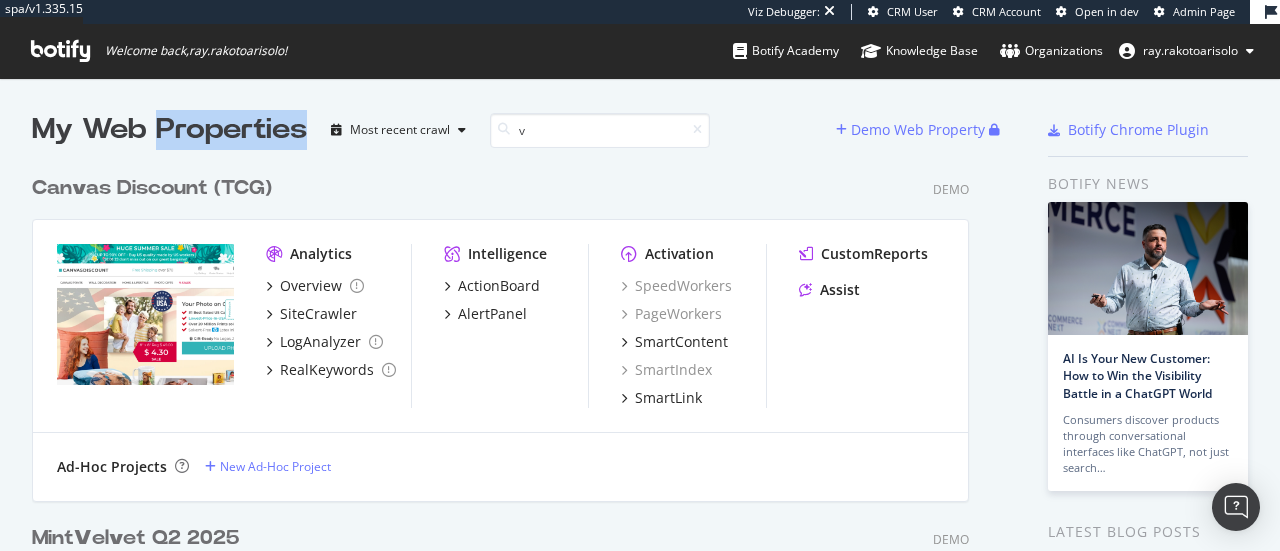 click on "My Web Properties" at bounding box center [169, 130] 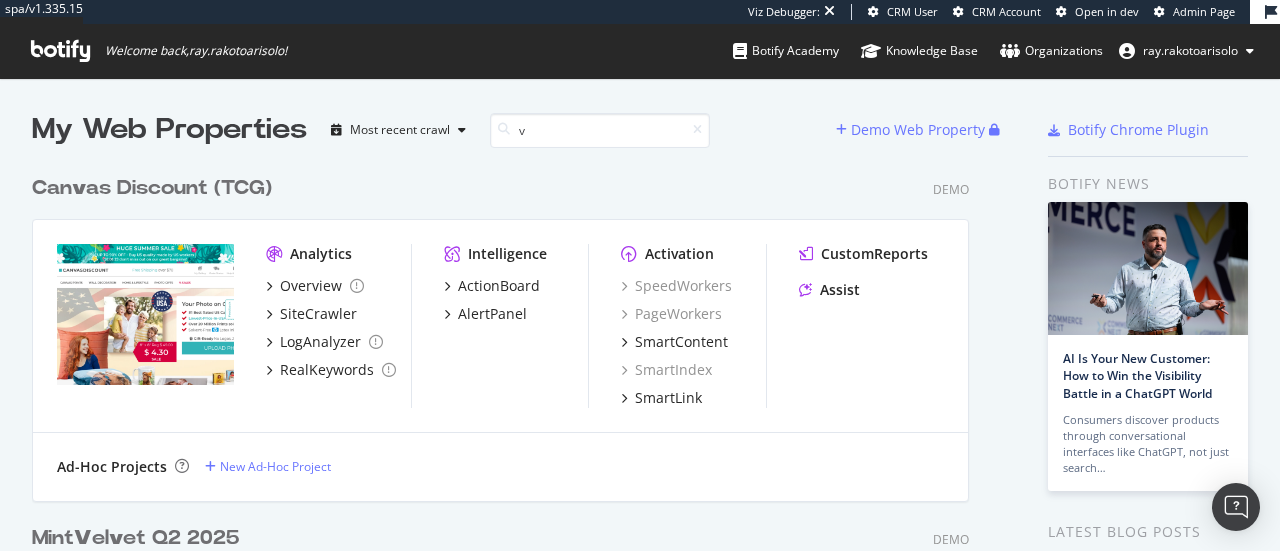 click on "My Web Properties" at bounding box center [169, 130] 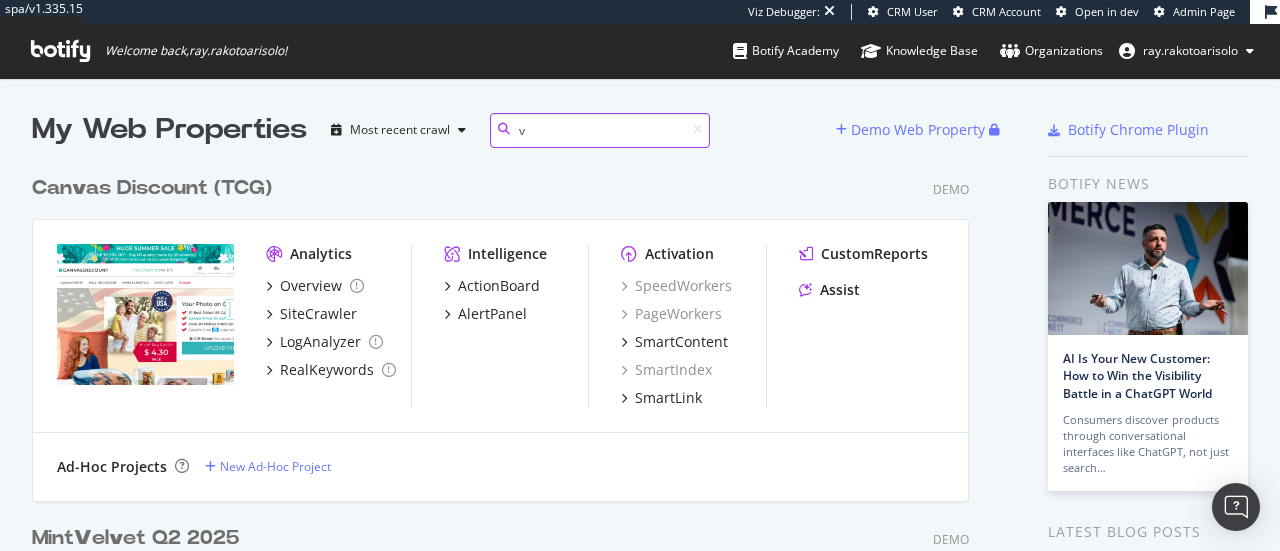 click on "v" at bounding box center [600, 130] 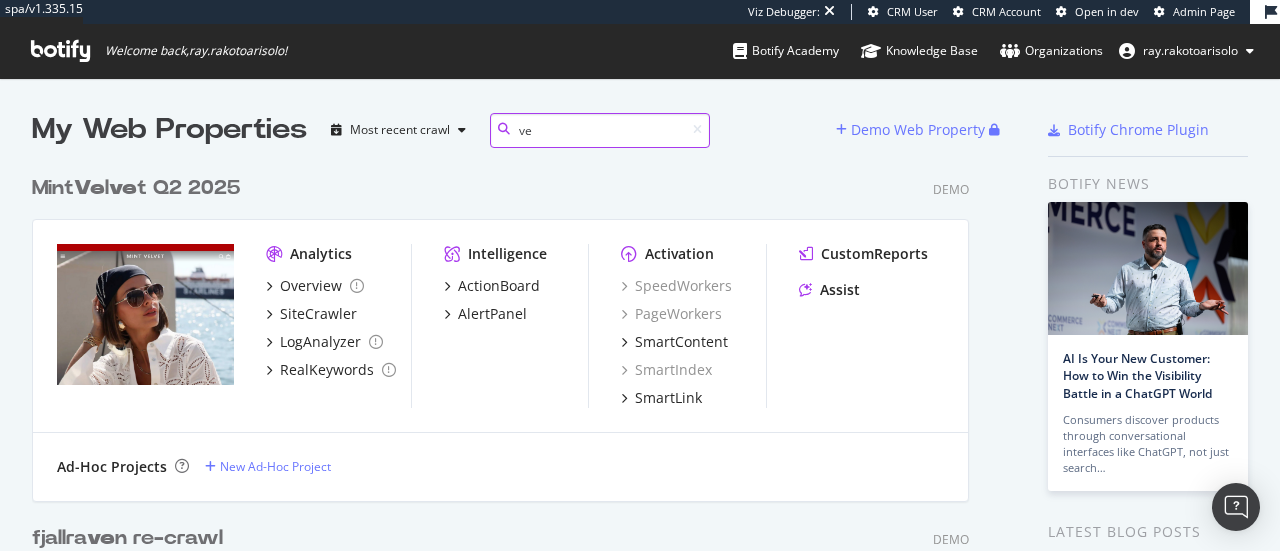 scroll, scrollTop: 1384, scrollLeft: 937, axis: both 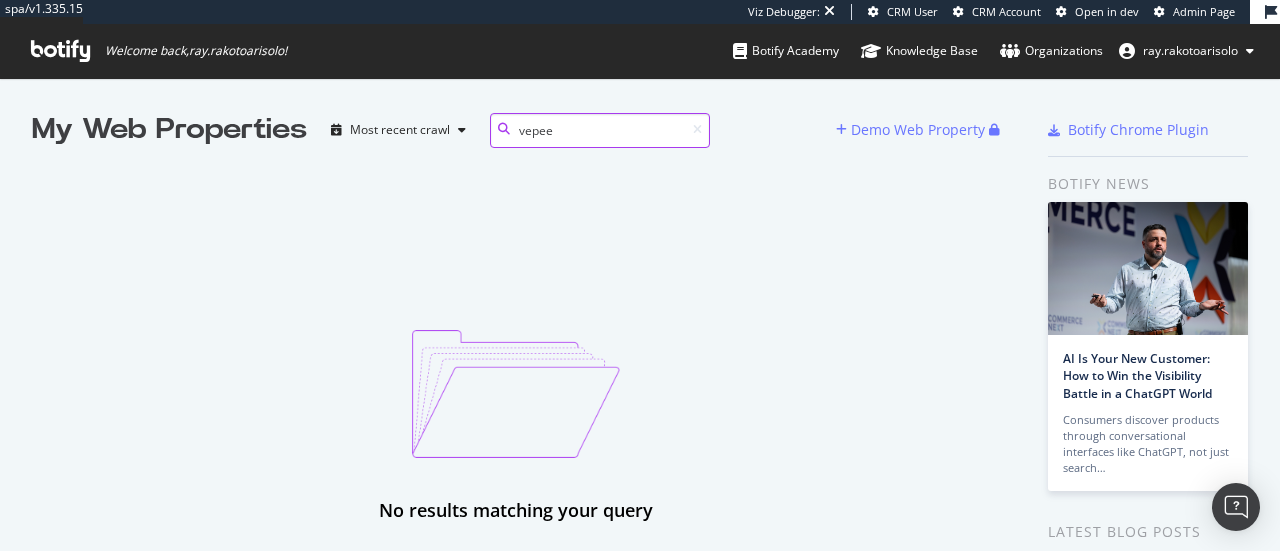 type on "vepee" 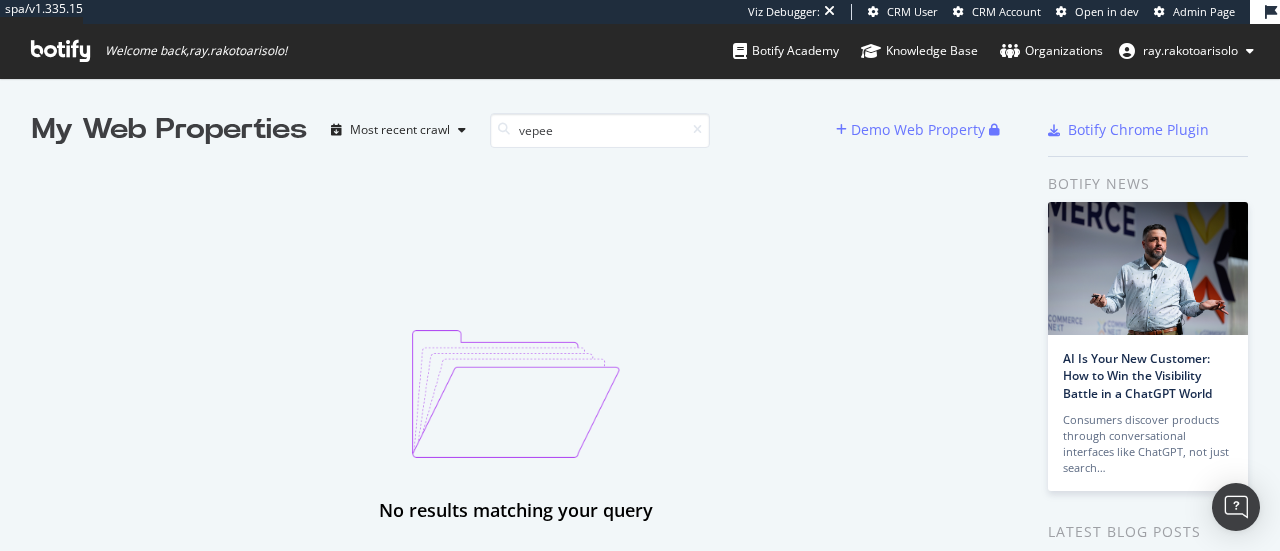 click on "ray.rakotoarisolo" at bounding box center [1190, 50] 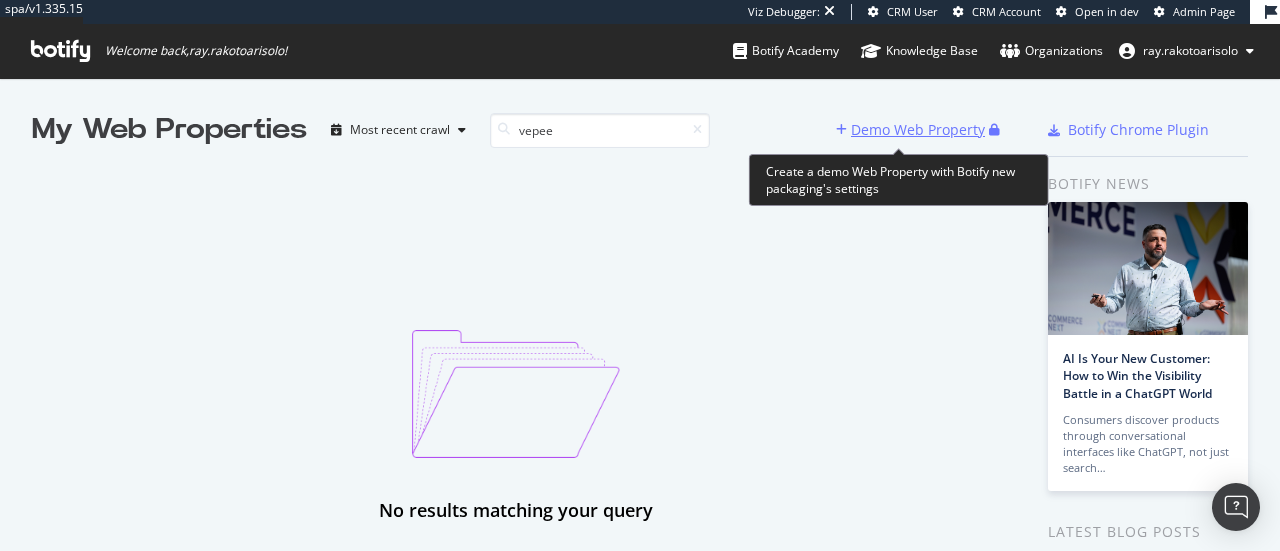 click on "Demo Web Property" at bounding box center [912, 130] 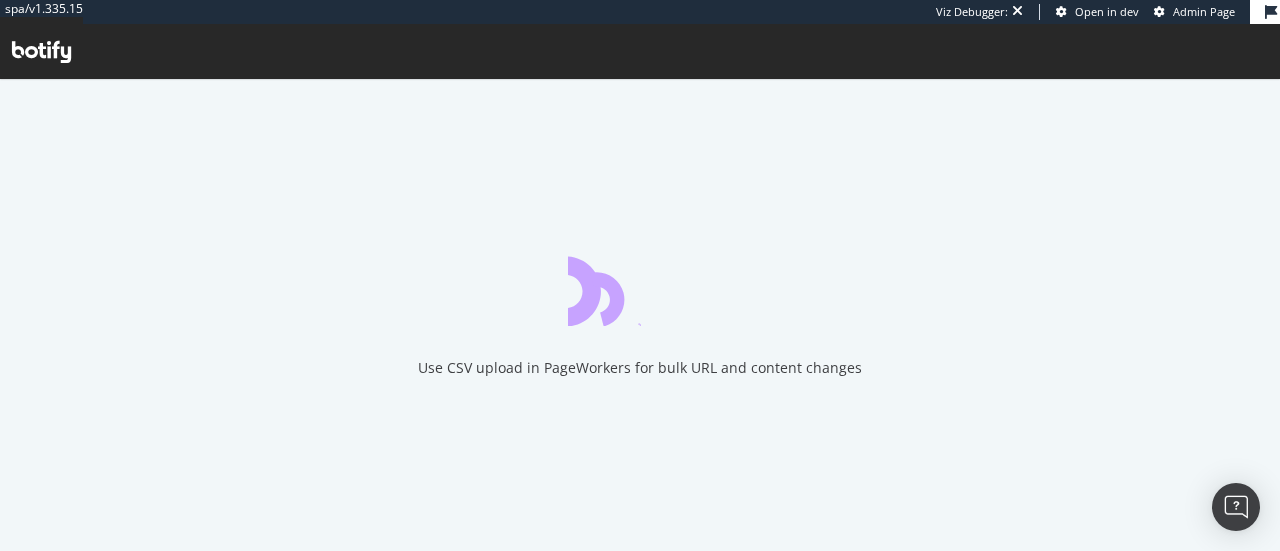 scroll, scrollTop: 0, scrollLeft: 0, axis: both 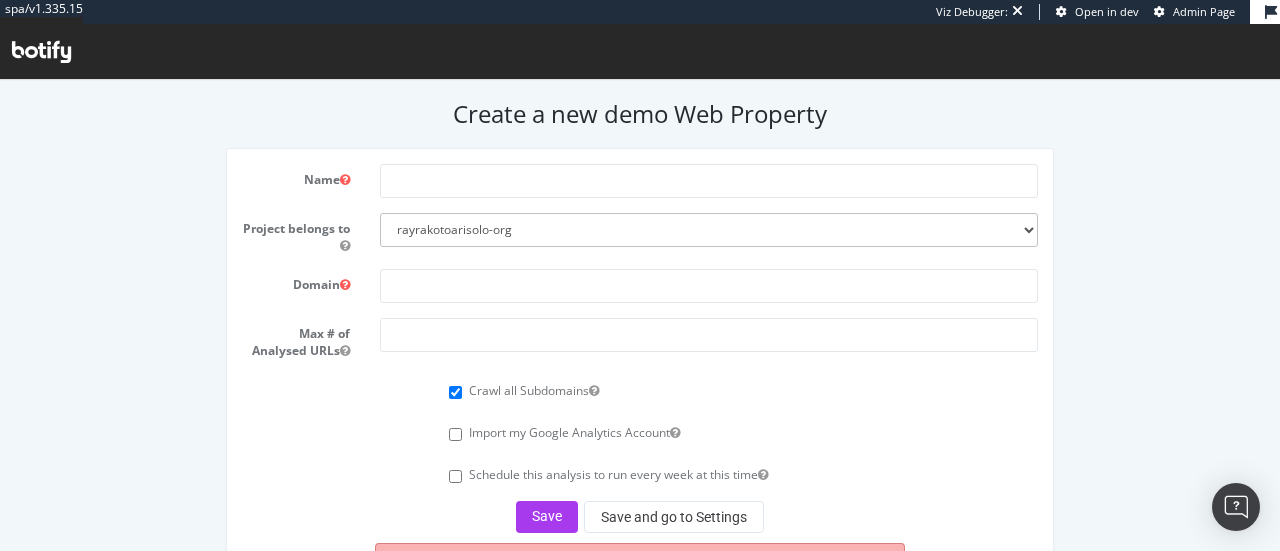 click at bounding box center (41, 52) 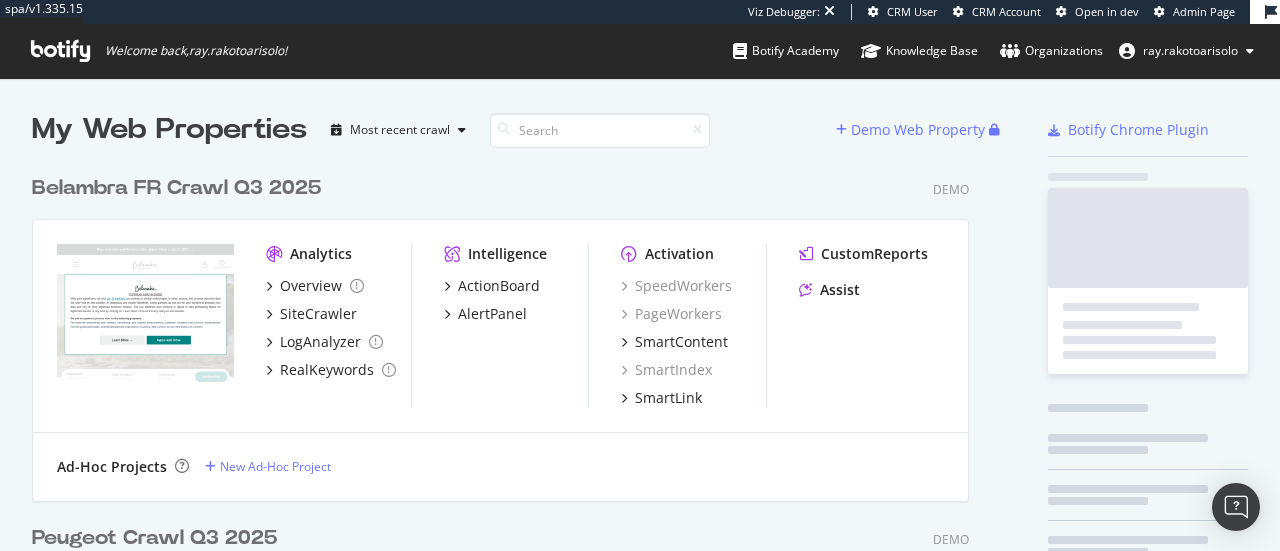 scroll, scrollTop: 16, scrollLeft: 16, axis: both 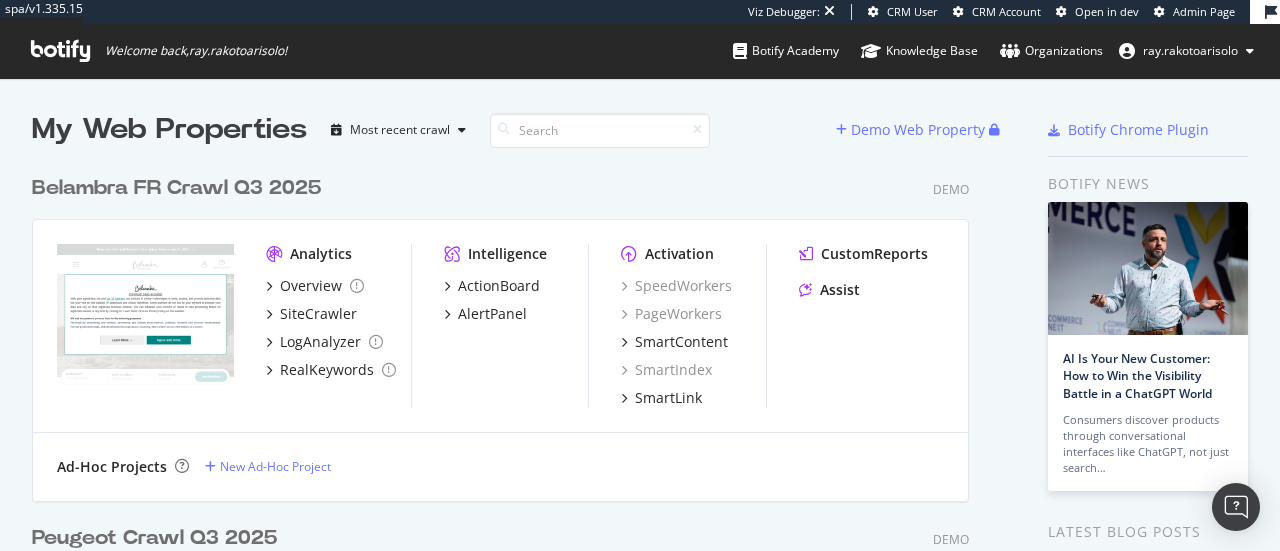 click at bounding box center (60, 51) 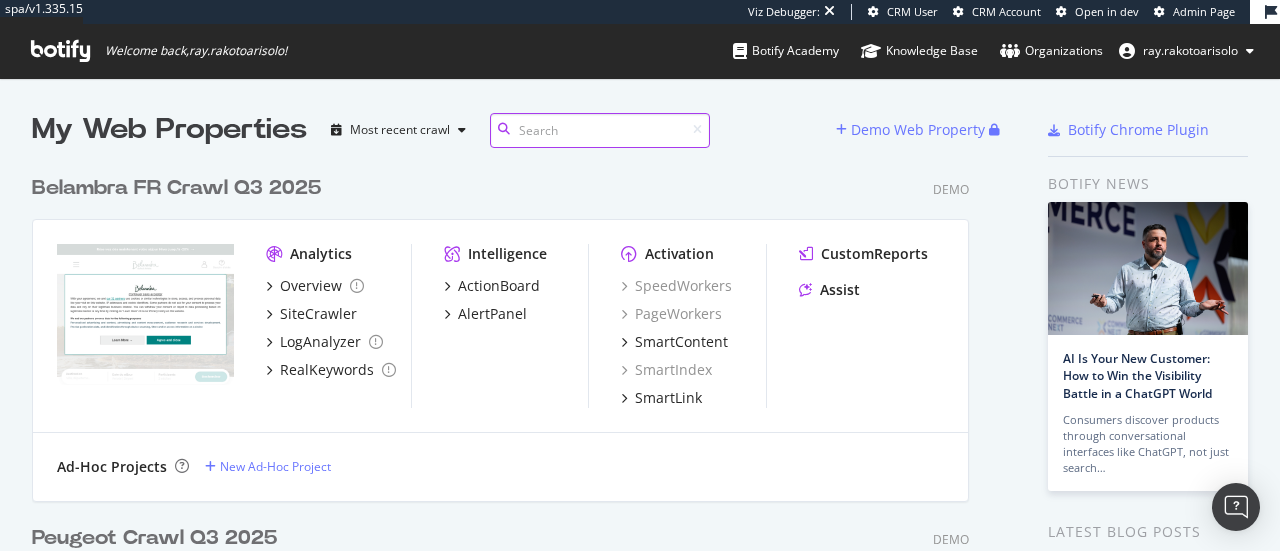 click at bounding box center (600, 130) 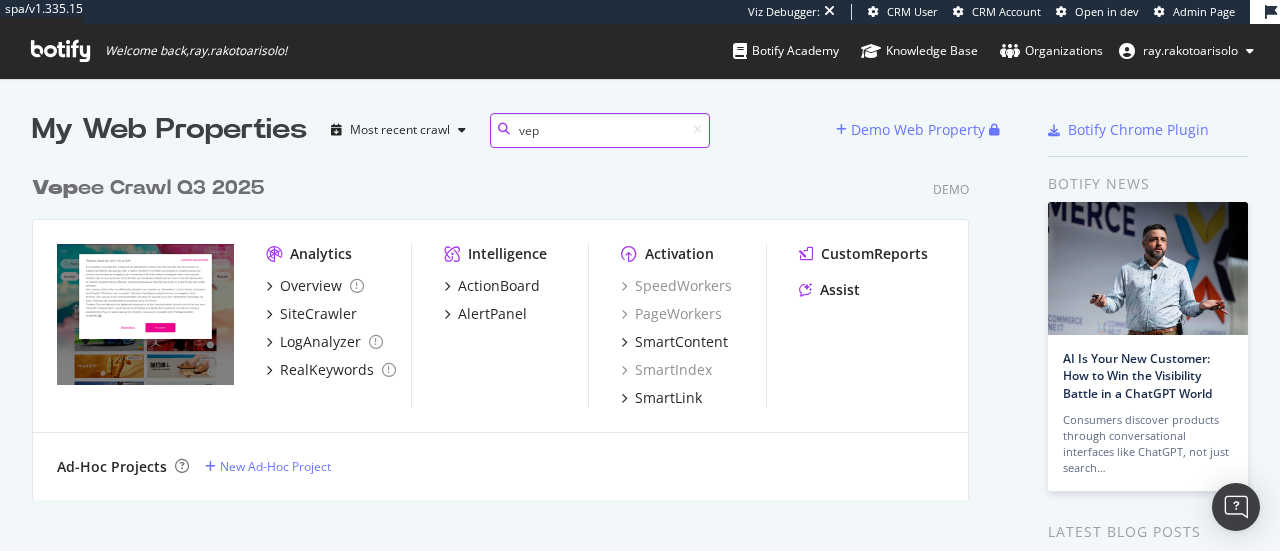 scroll, scrollTop: 334, scrollLeft: 937, axis: both 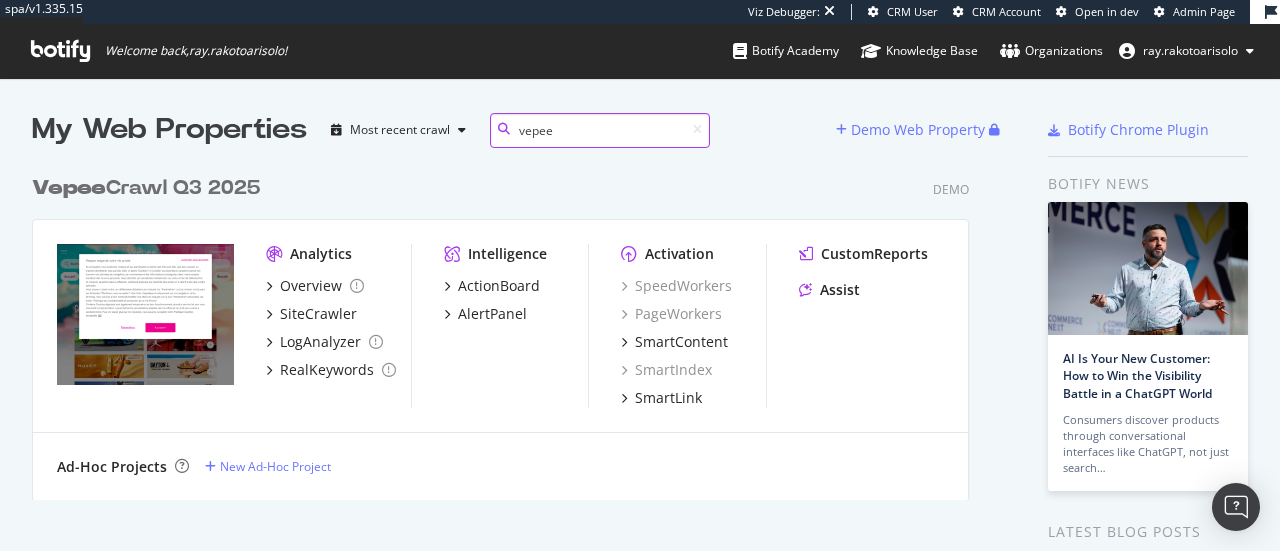 type on "vepee" 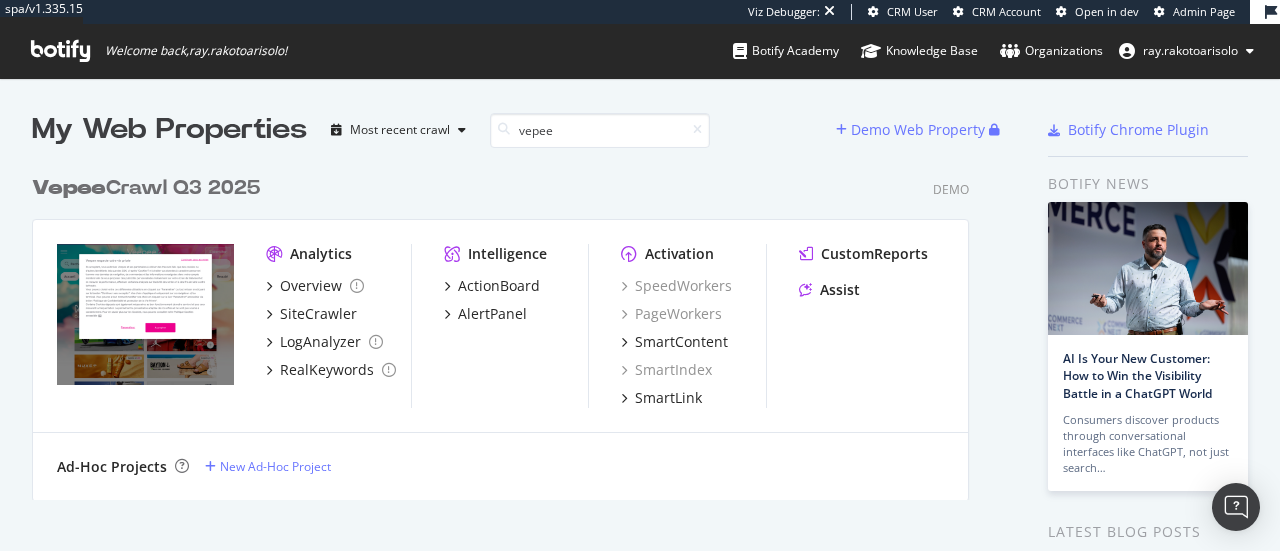 click on "Vepee  Crawl Q3 2025" at bounding box center (146, 188) 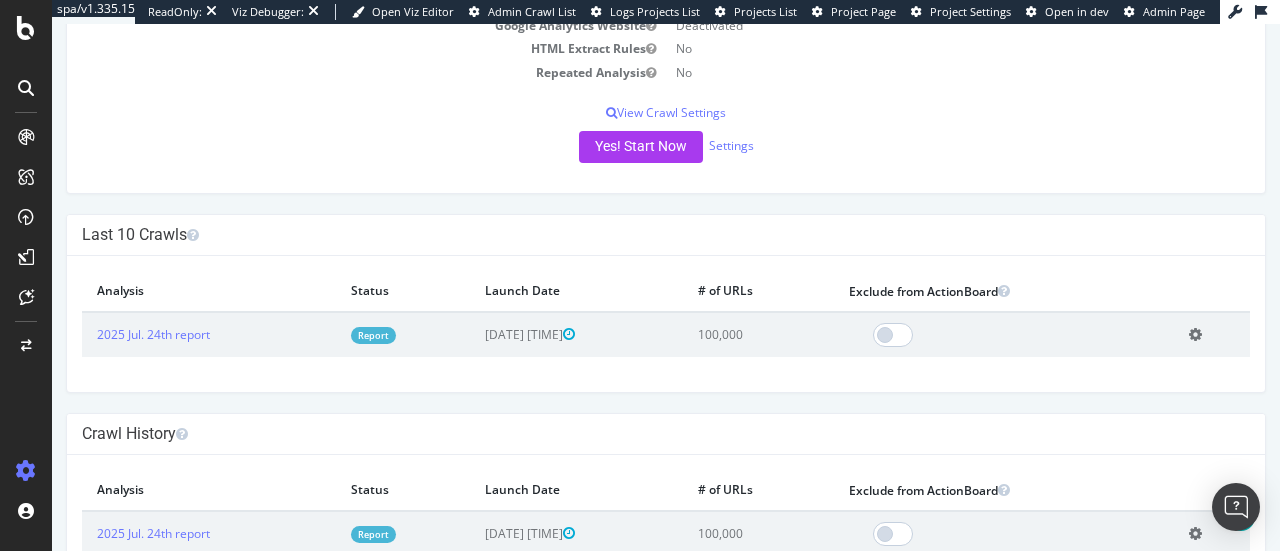 scroll, scrollTop: 326, scrollLeft: 0, axis: vertical 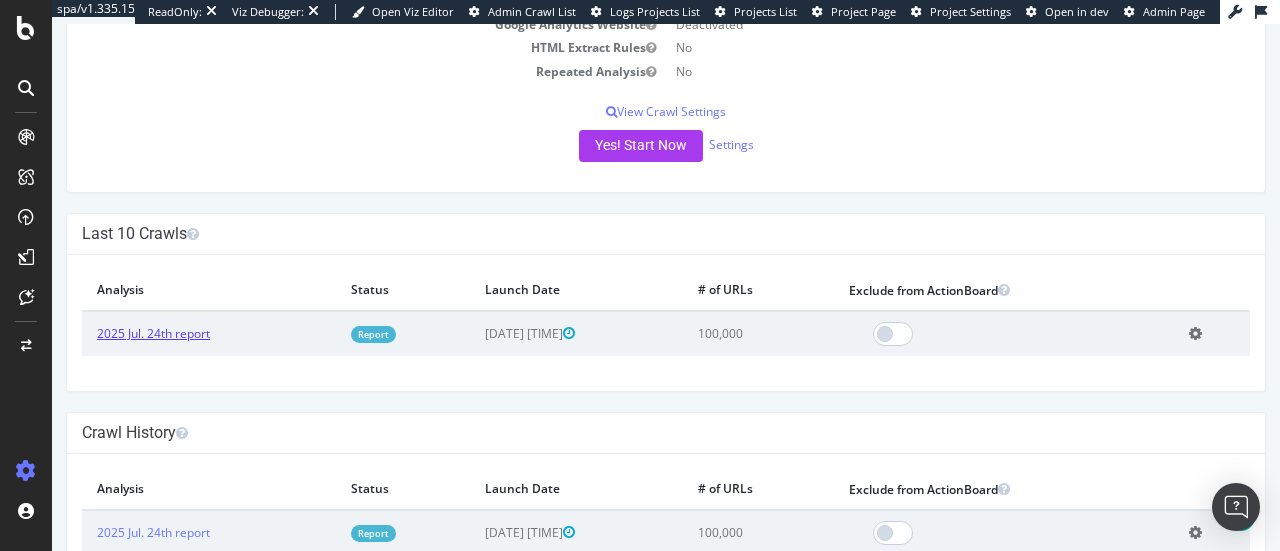 click on "2025 Jul. 24th
report" at bounding box center [153, 333] 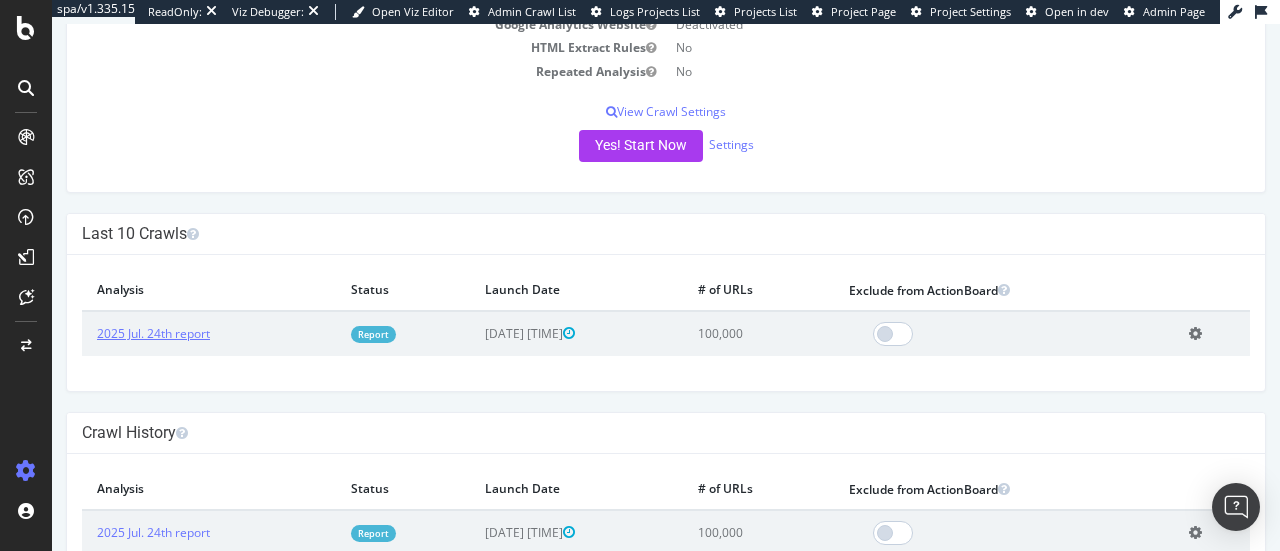 scroll, scrollTop: 0, scrollLeft: 0, axis: both 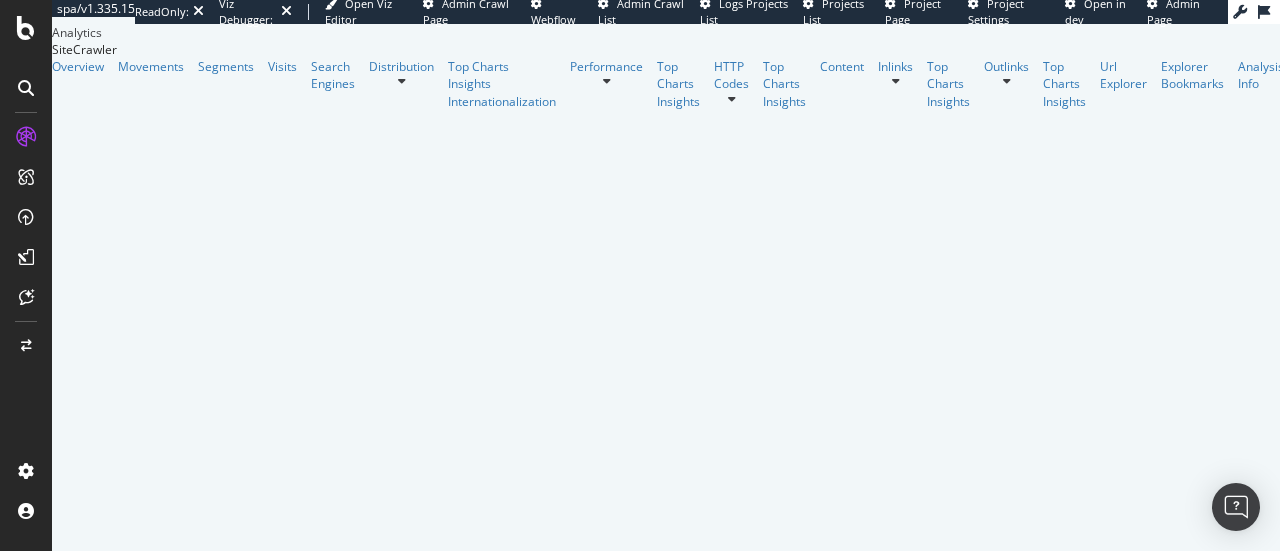 click on "Enable feature 'Sitemaps' in the Project Settings to view this chart." at bounding box center [1951, 2956] 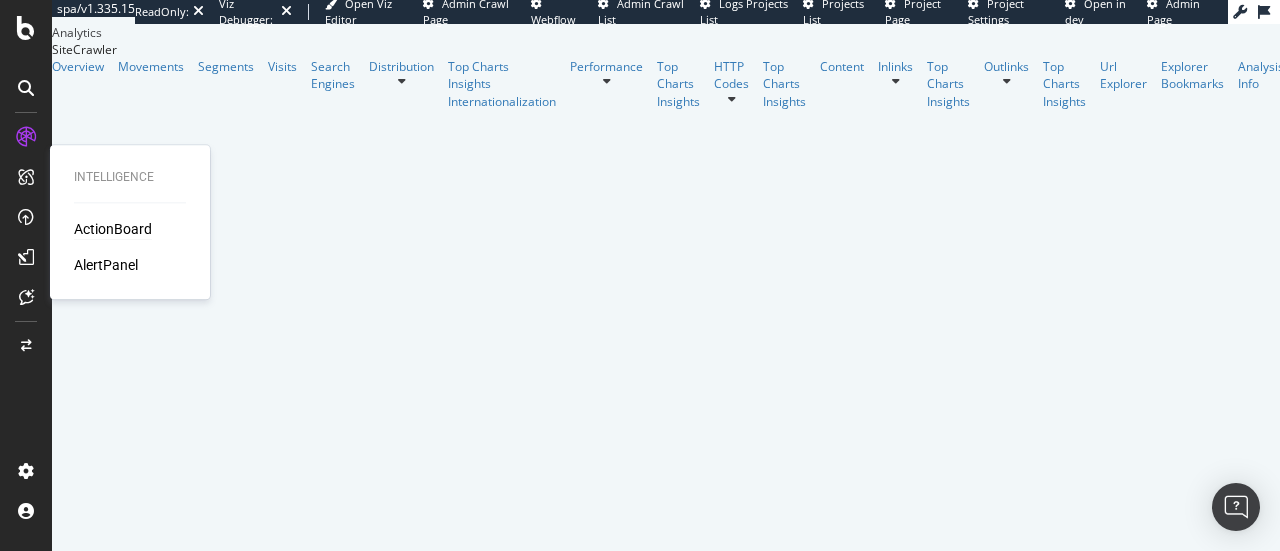 click on "ActionBoard" at bounding box center (113, 229) 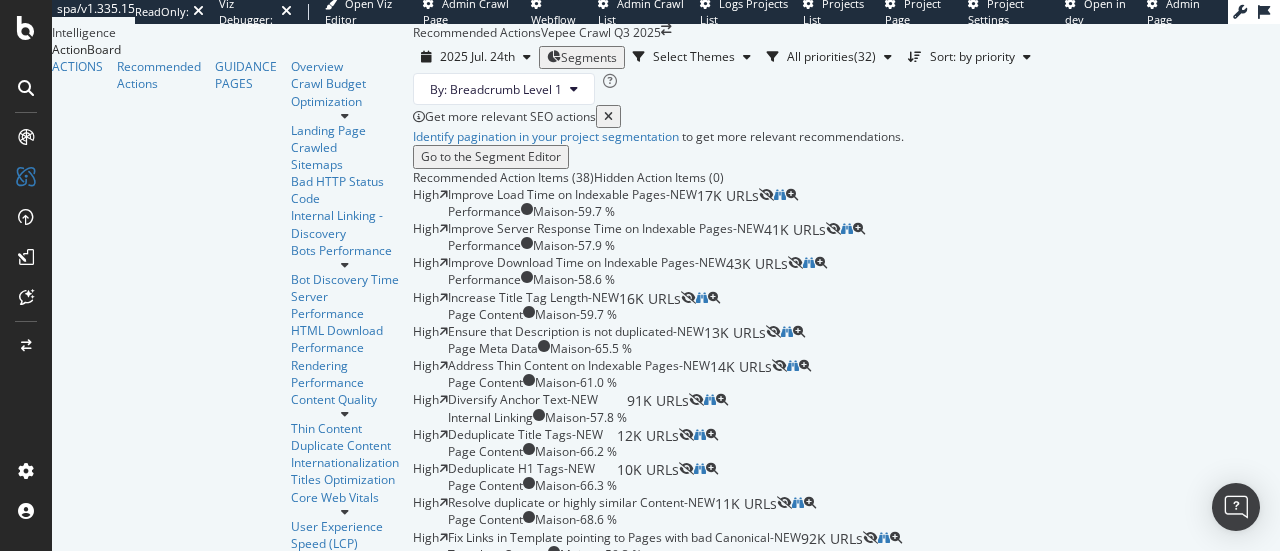 scroll, scrollTop: 76, scrollLeft: 0, axis: vertical 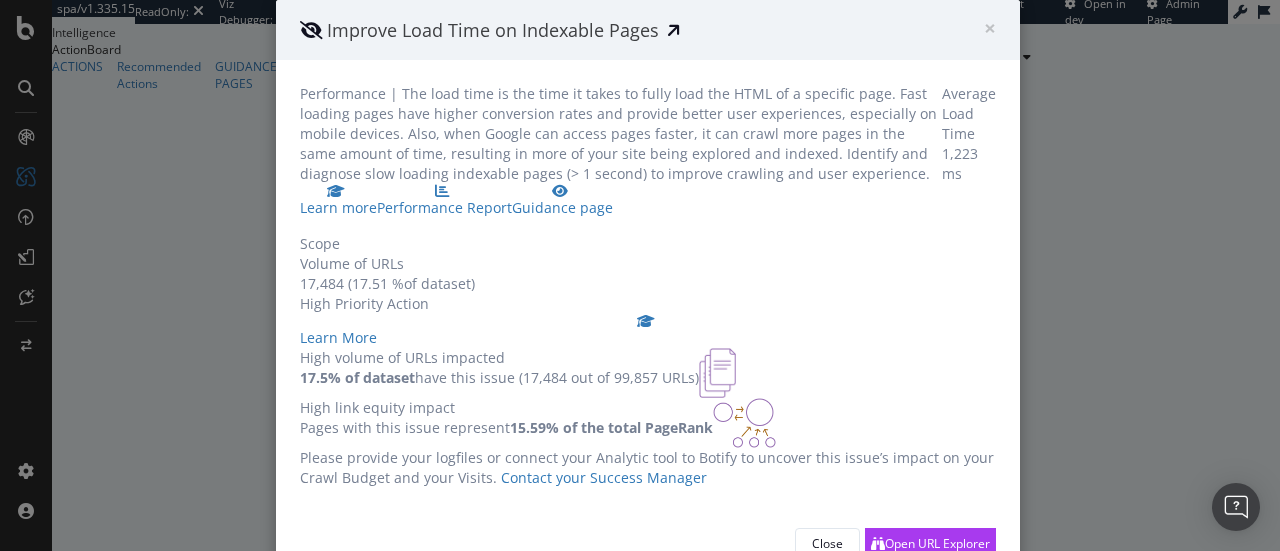 drag, startPoint x: 811, startPoint y: 362, endPoint x: 839, endPoint y: 346, distance: 32.24903 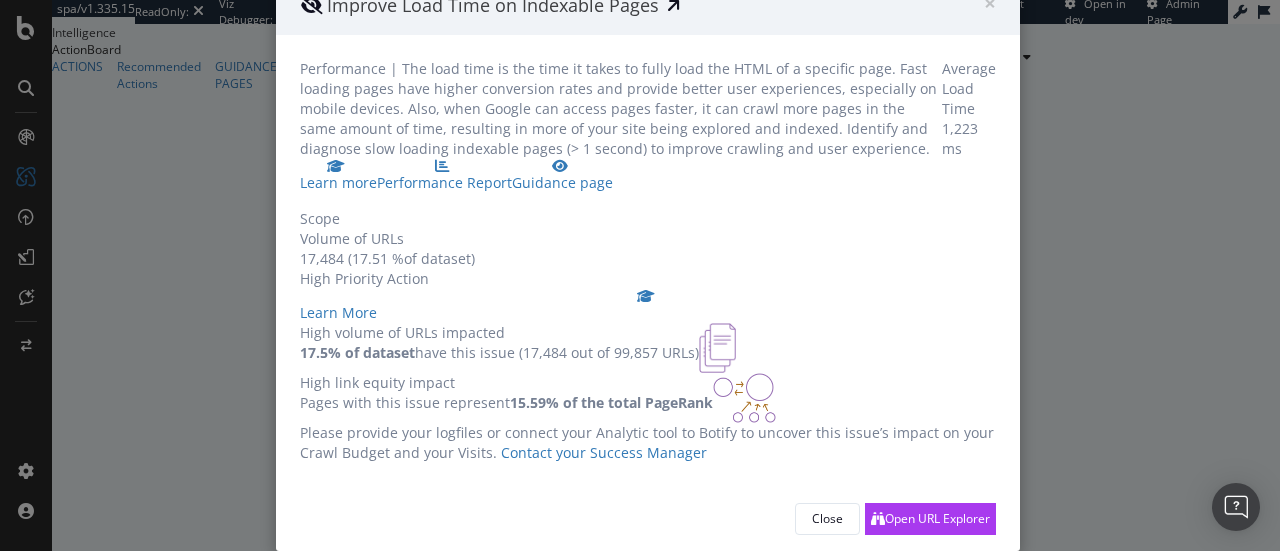 scroll, scrollTop: 0, scrollLeft: 0, axis: both 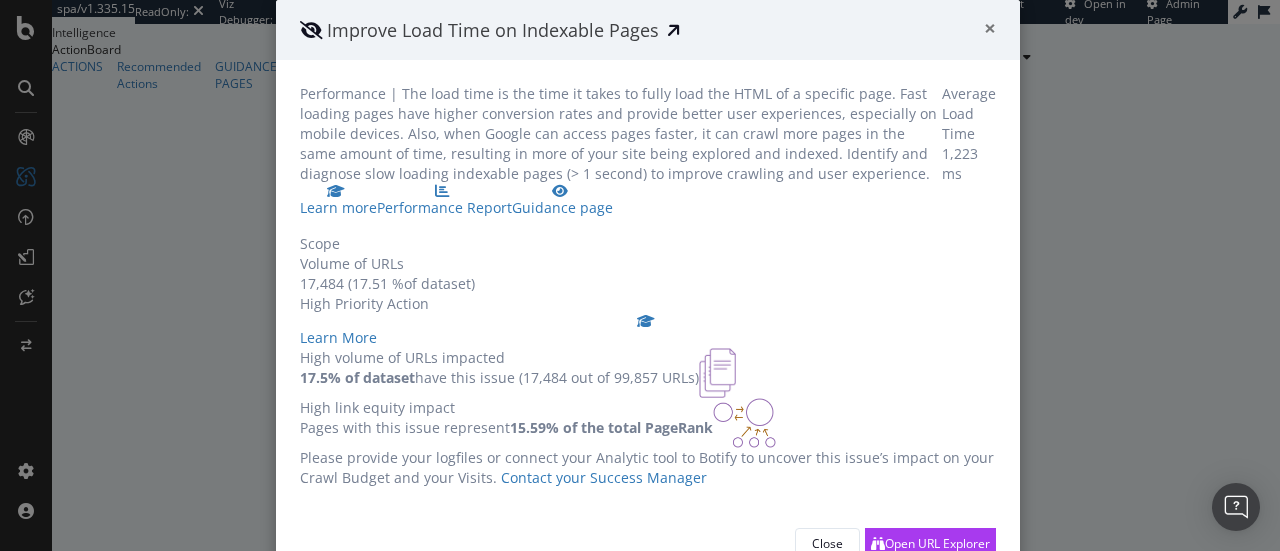 click on "×" at bounding box center [990, 28] 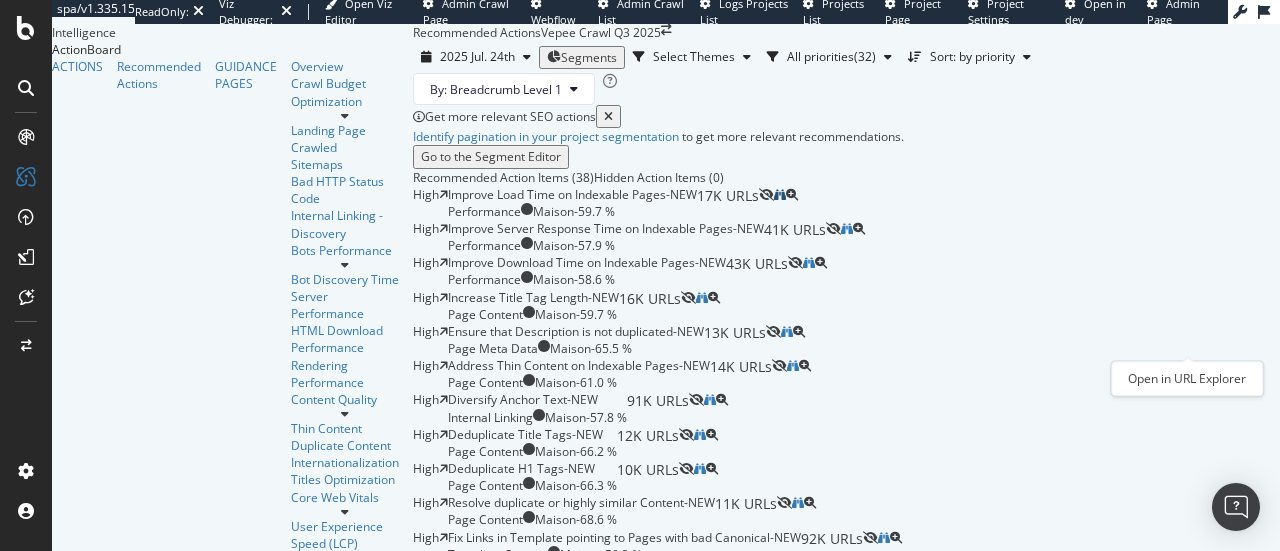 click at bounding box center (780, 195) 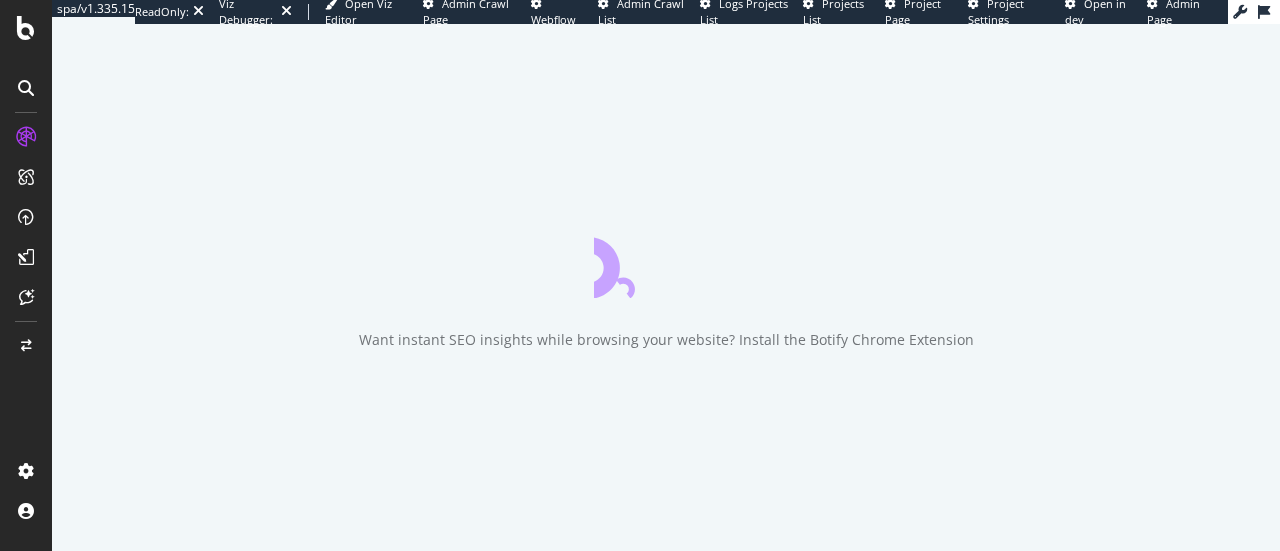 scroll, scrollTop: 0, scrollLeft: 0, axis: both 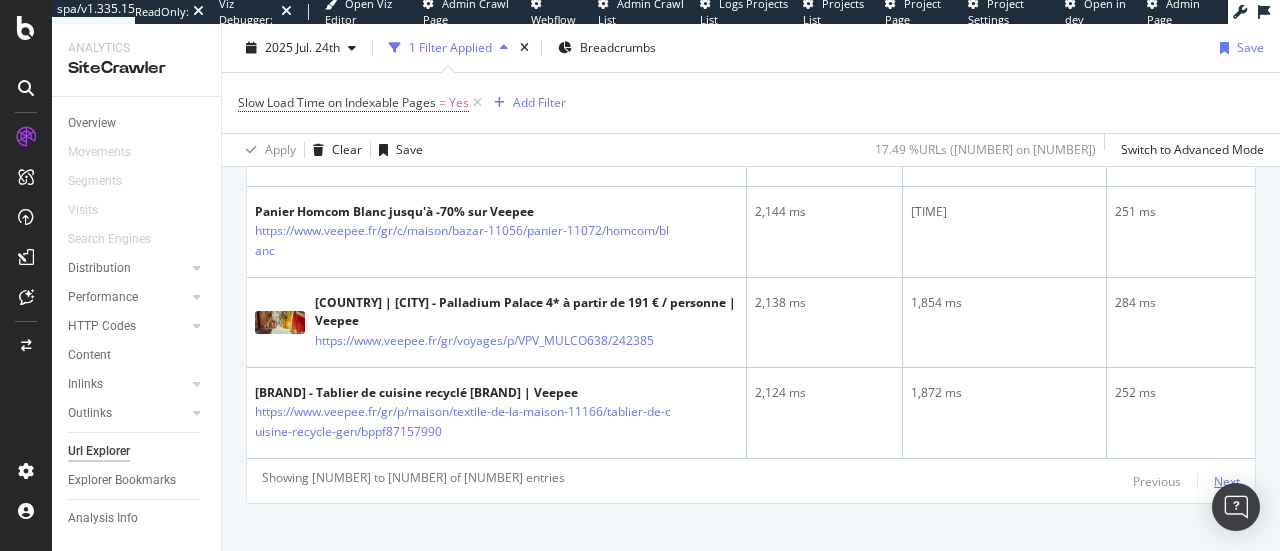 click on "Next" at bounding box center [1227, 481] 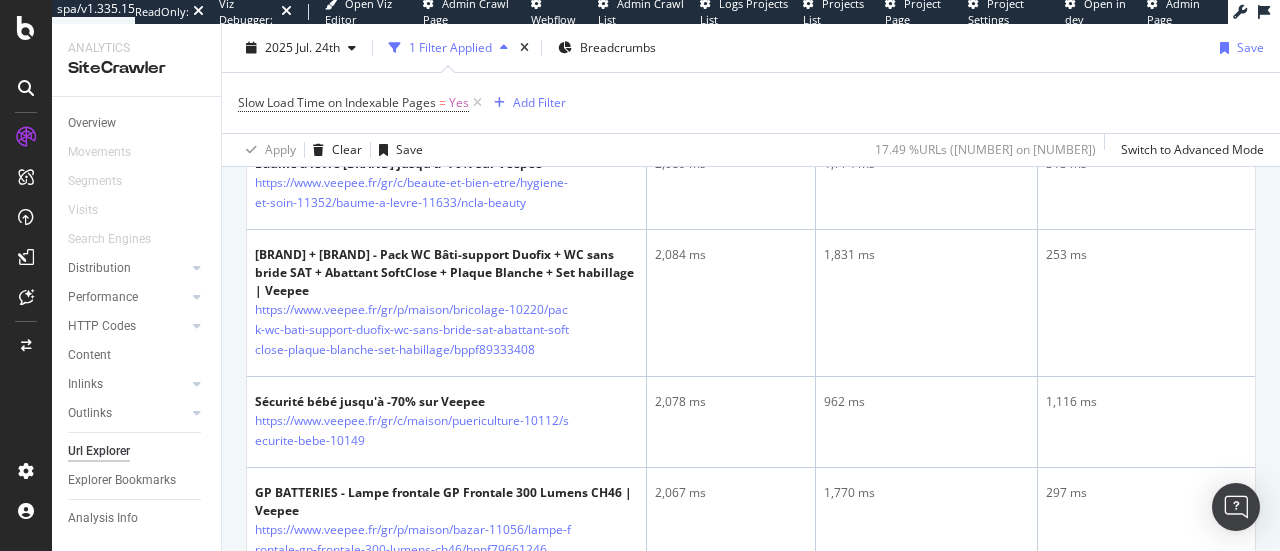 scroll, scrollTop: 876, scrollLeft: 0, axis: vertical 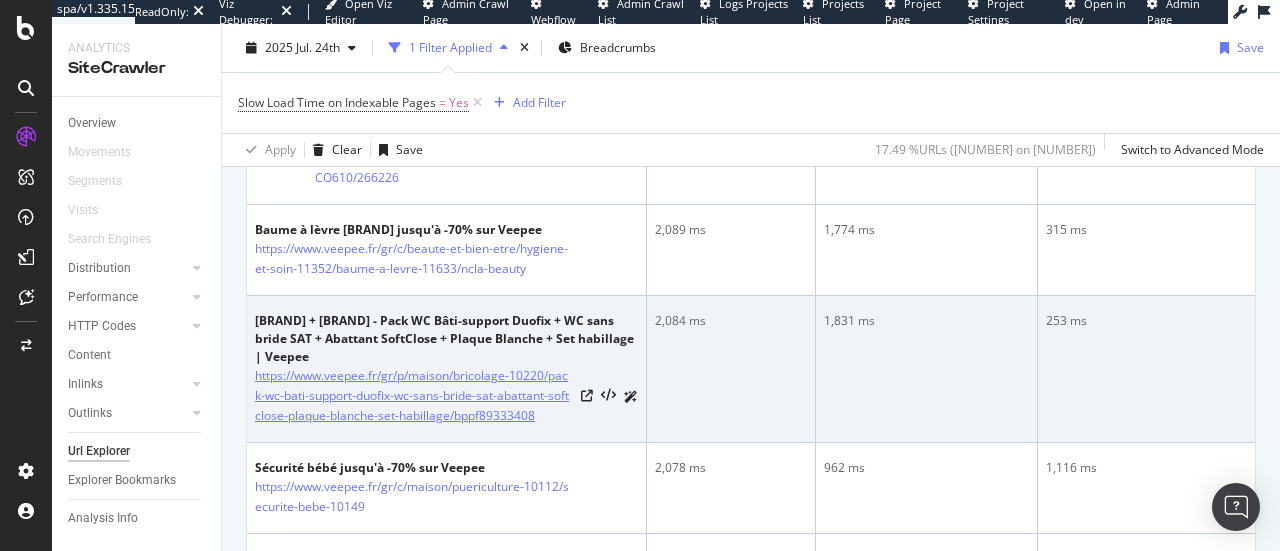click on "https://www.veepee.fr/gr/p/loisirs/bricolage-10220/pack-wc-bati-support-duofix-wc-sans-bride-sat-abattant-softclose-plaque-blanche-set-habillage/bppf89333408" at bounding box center (414, 396) 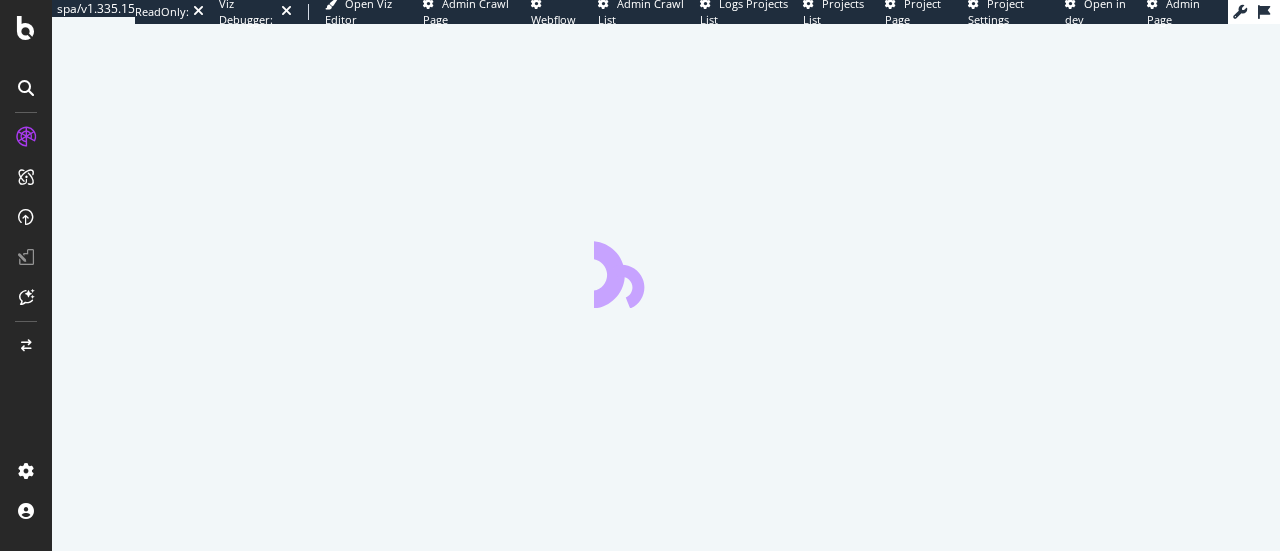 scroll, scrollTop: 0, scrollLeft: 0, axis: both 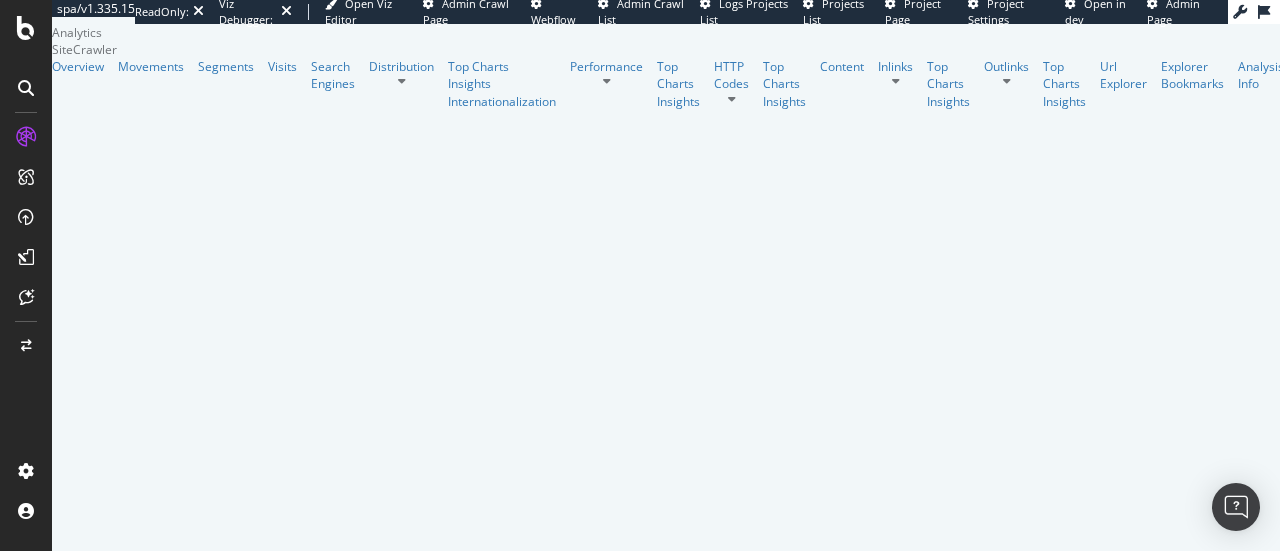 click on "https://www.veepee.fr/gr/p/loisirs/bricolage-10220/pack-wc-bati-support-duofix-wc-sans-bride-sat-abattant-softclose-plaque-blanche-set-habillage/bppf89333408" at bounding box center (1960, 159) 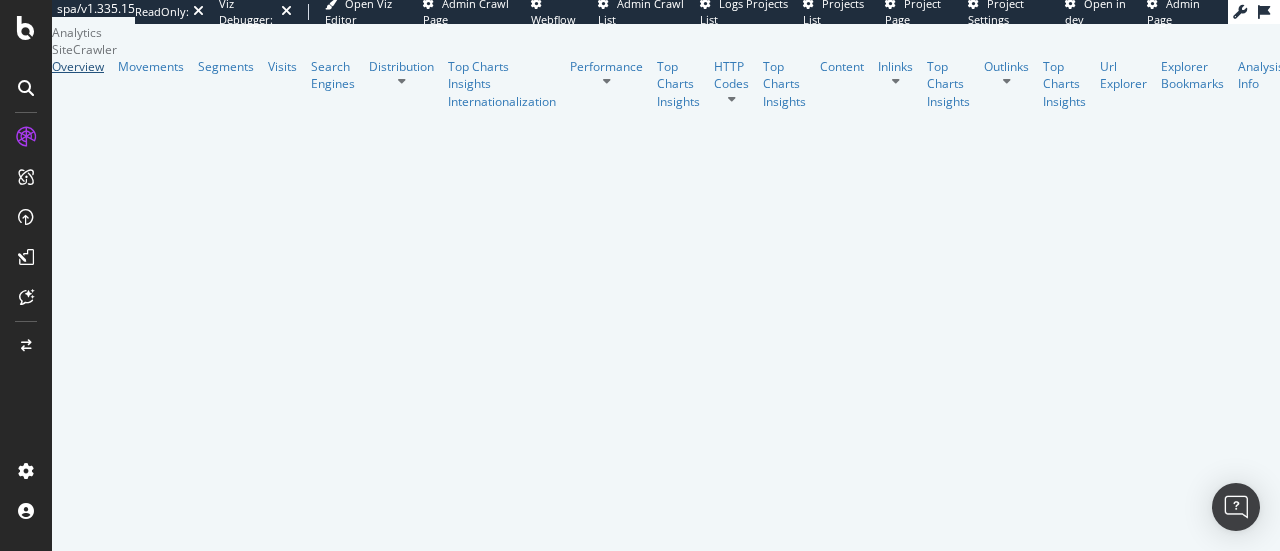 click on "Overview" at bounding box center [78, 66] 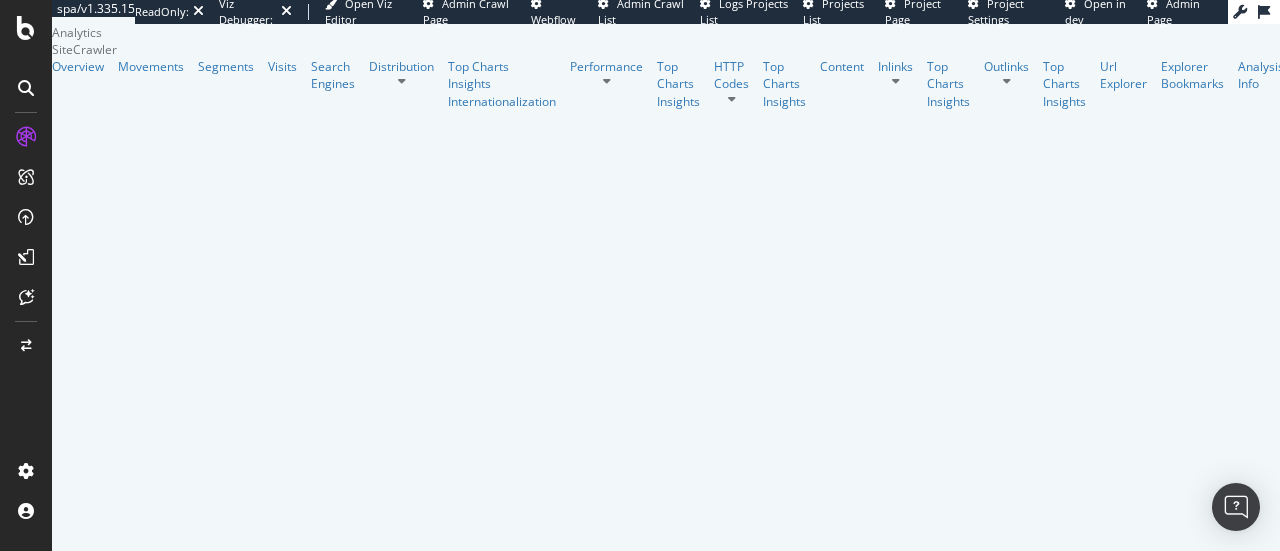click at bounding box center (26, 88) 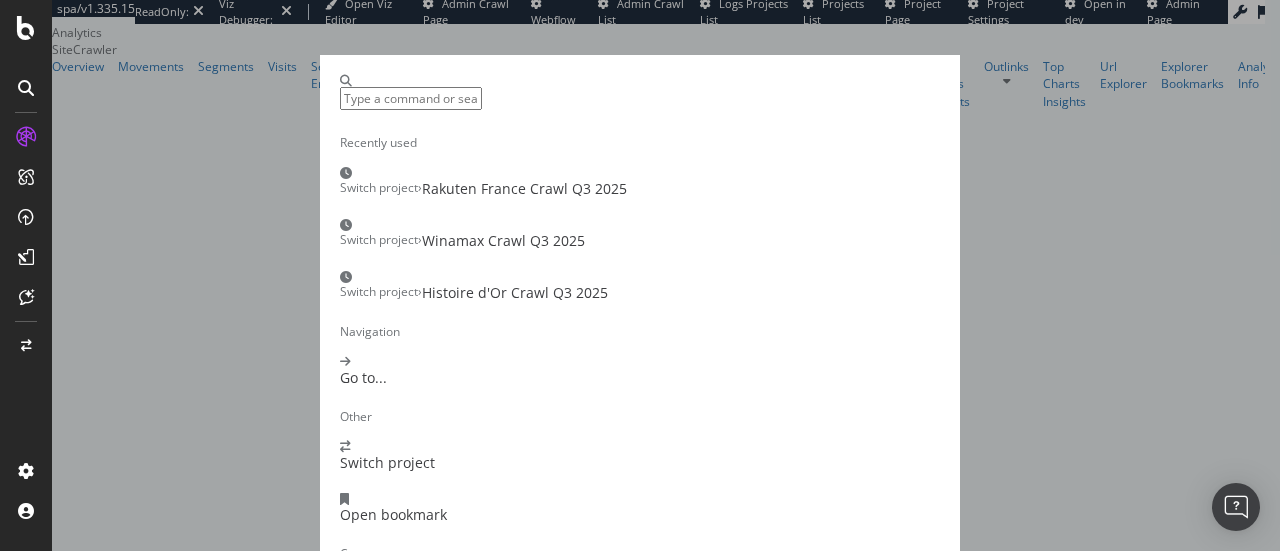click on "Switch project › Rakuten France Crawl Q3 2025" at bounding box center [640, 183] 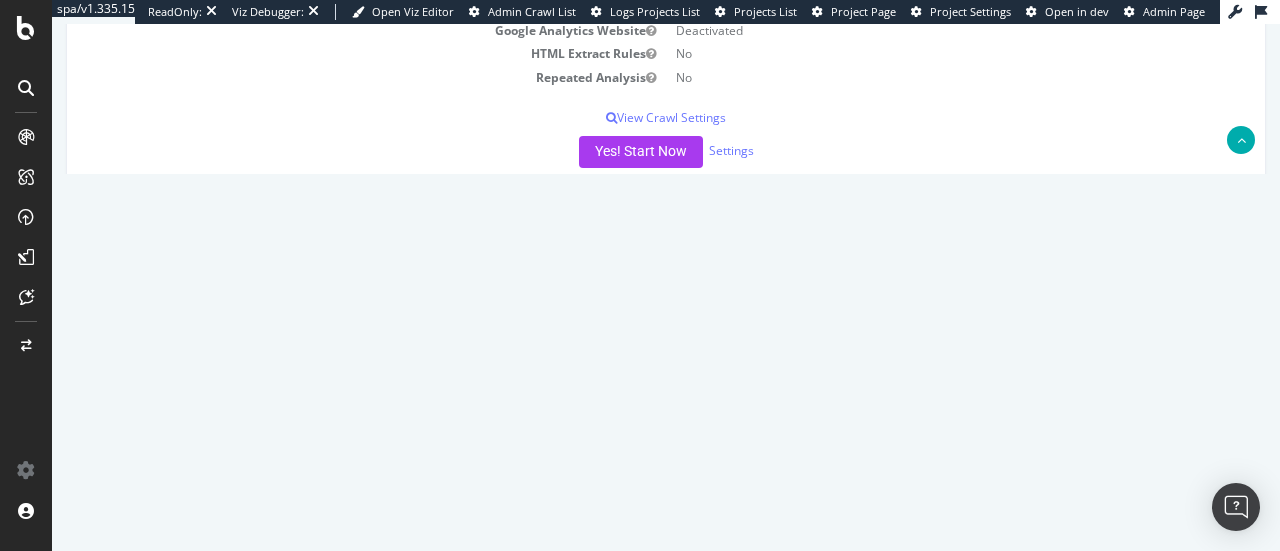 scroll, scrollTop: 321, scrollLeft: 0, axis: vertical 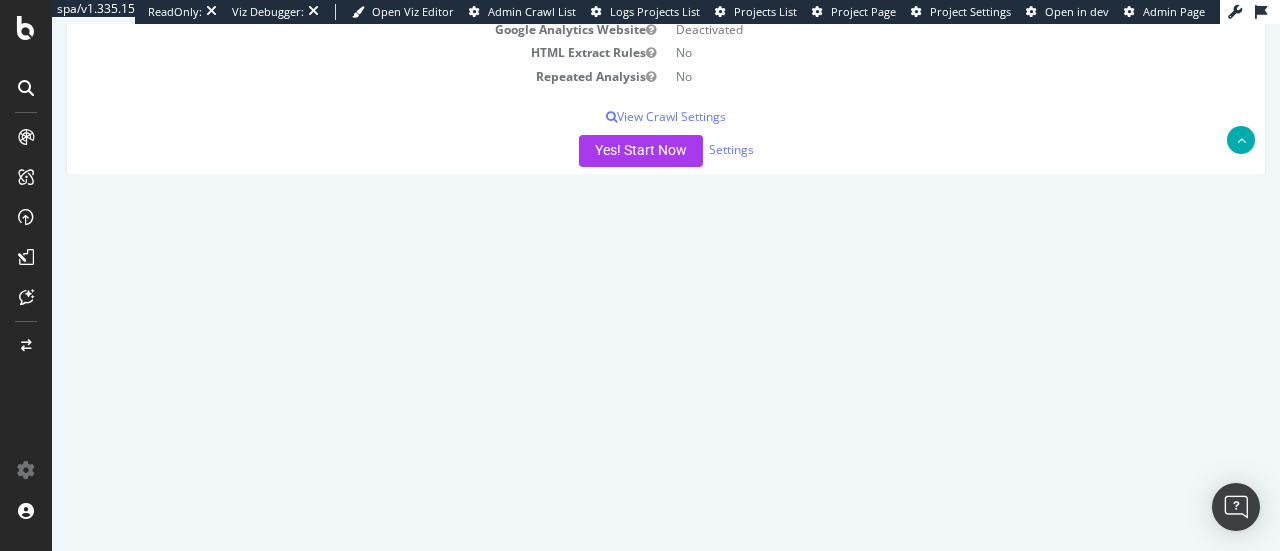 click on "2025 Aug. 6th
report" at bounding box center [154, 338] 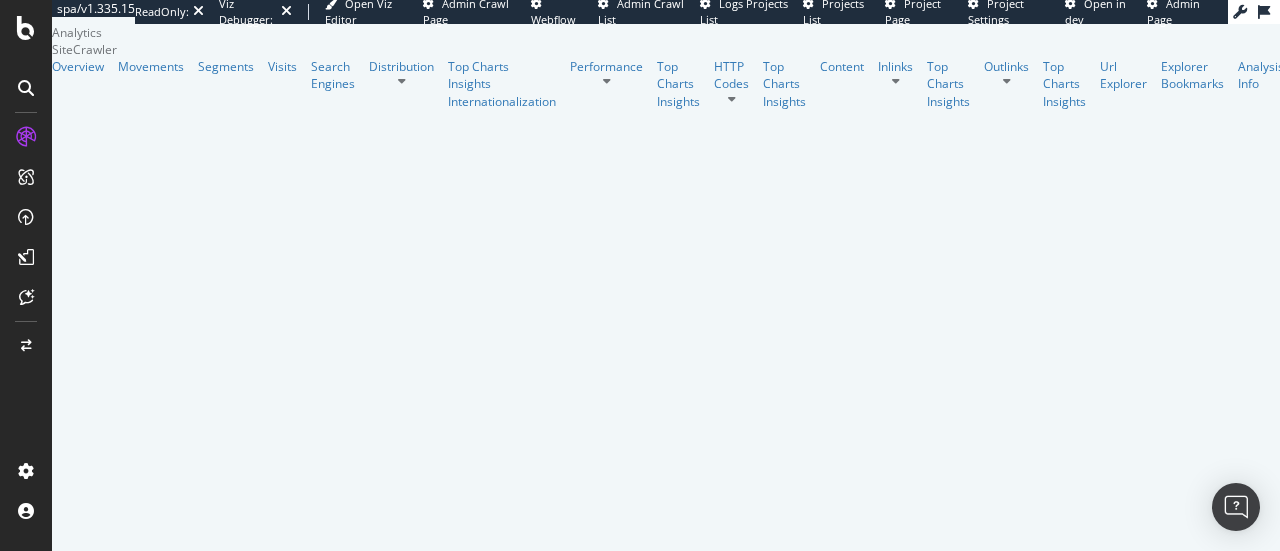 scroll, scrollTop: 0, scrollLeft: 0, axis: both 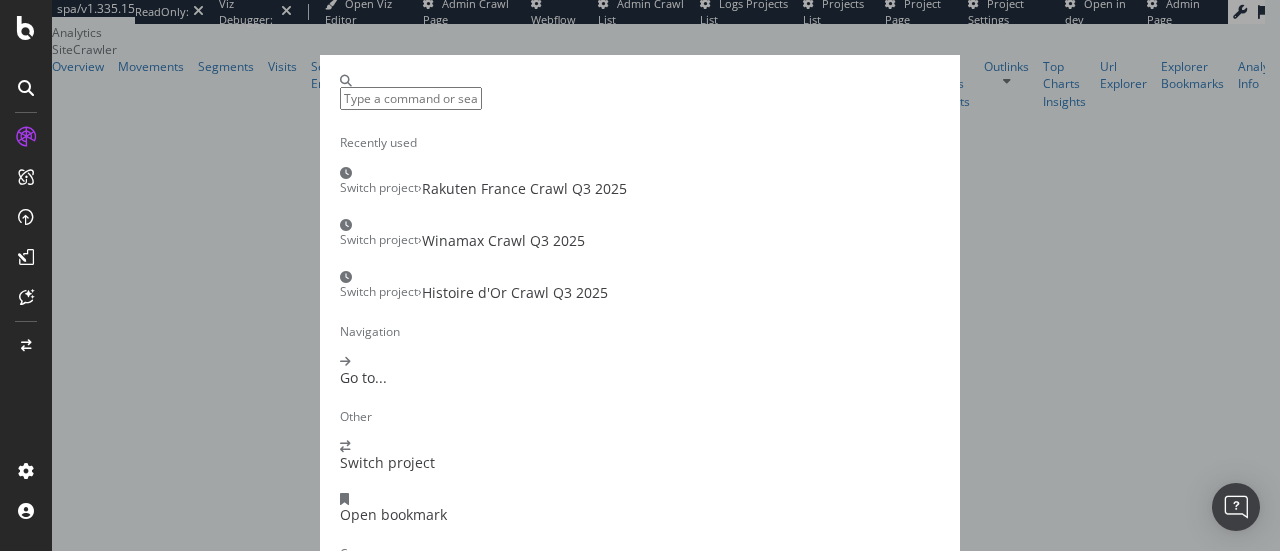 click on "Switch project › Histoire d'Or Crawl Q3 2025" at bounding box center [640, 287] 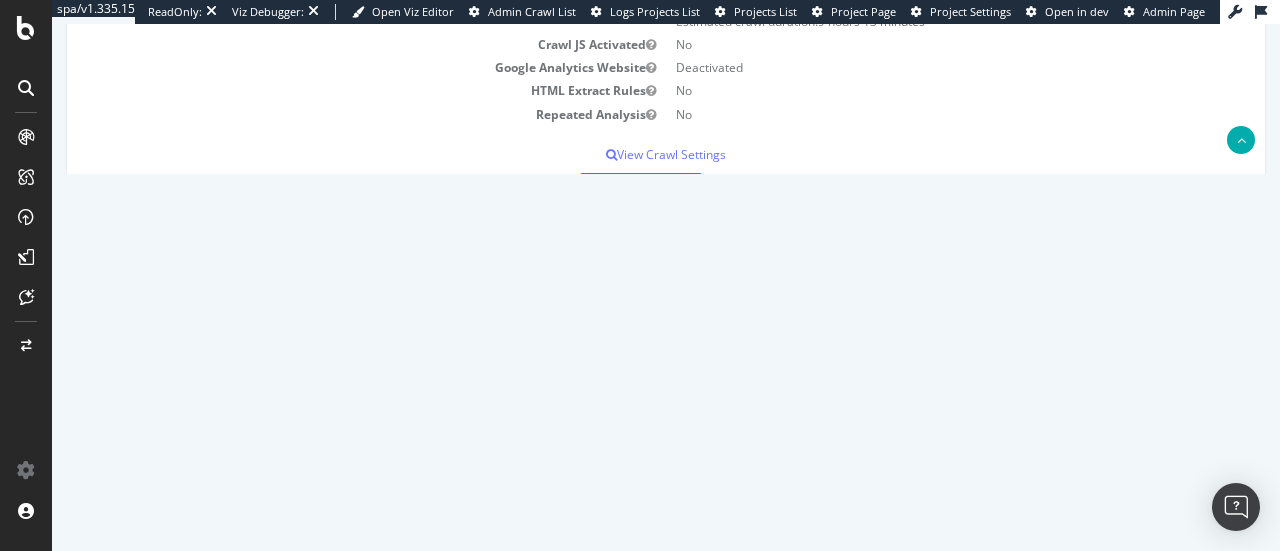 scroll, scrollTop: 284, scrollLeft: 0, axis: vertical 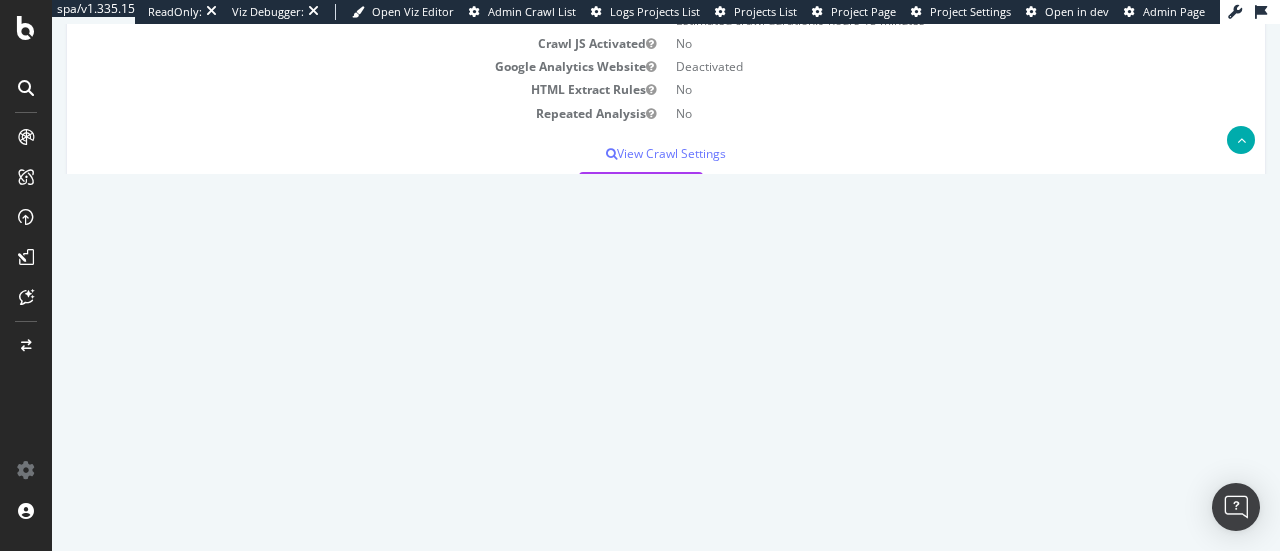 click on "2025 Aug. 6th
report" at bounding box center [154, 375] 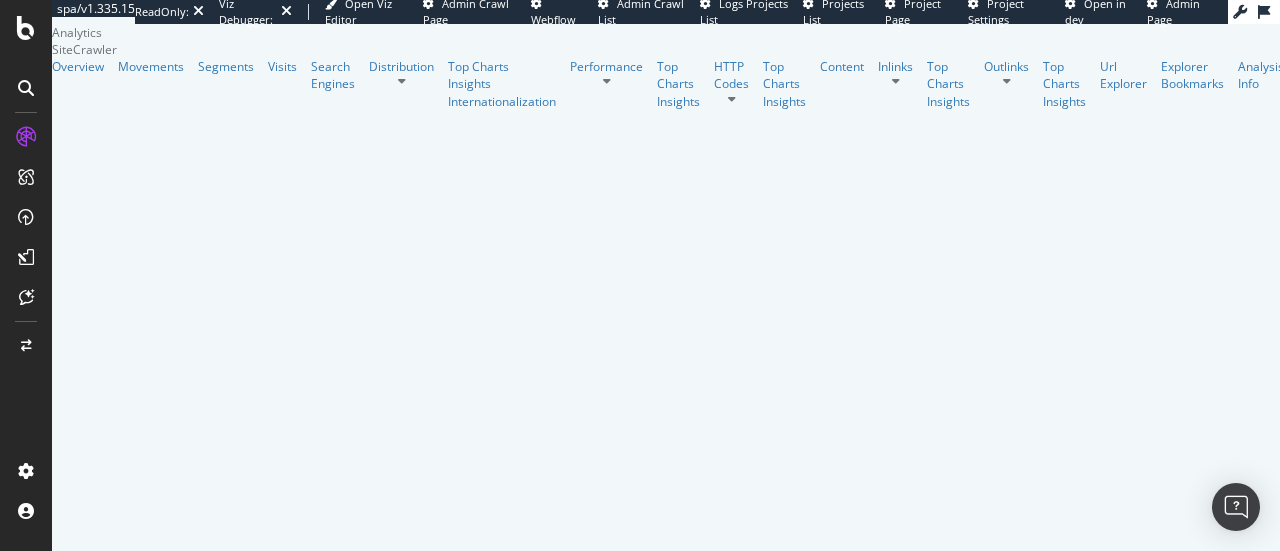 scroll, scrollTop: 619, scrollLeft: 0, axis: vertical 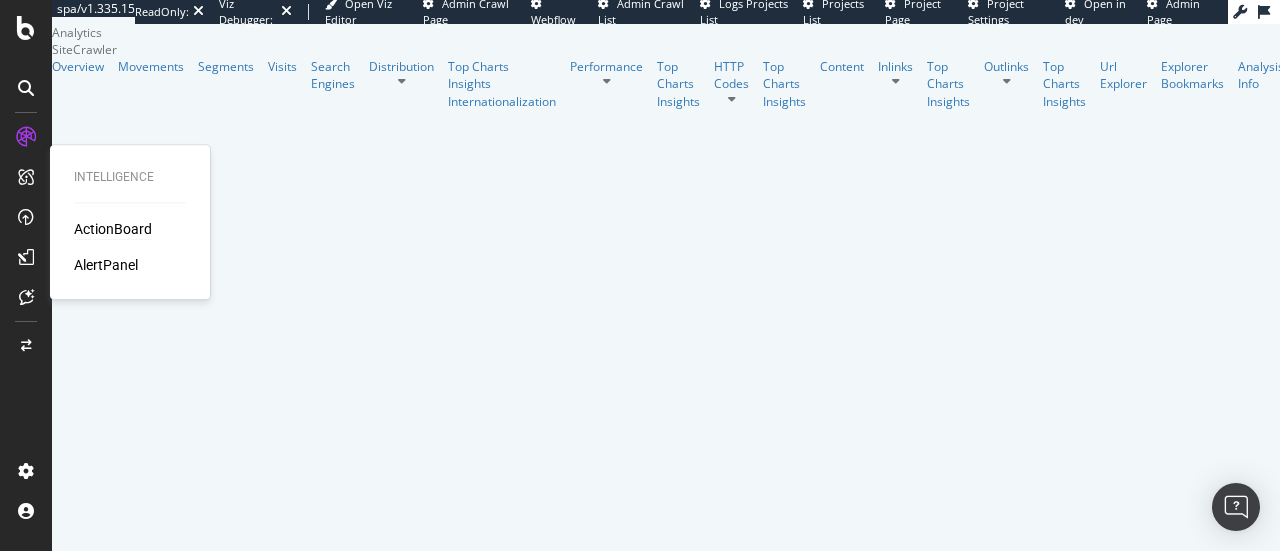 click on "ActionBoard" at bounding box center [113, 229] 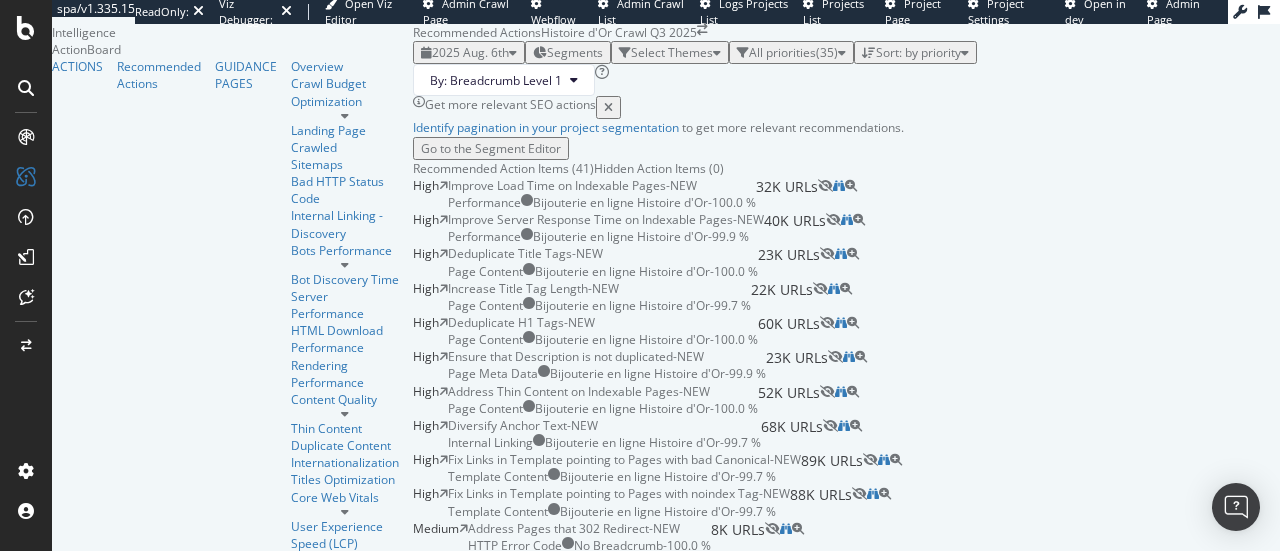 scroll, scrollTop: 300, scrollLeft: 0, axis: vertical 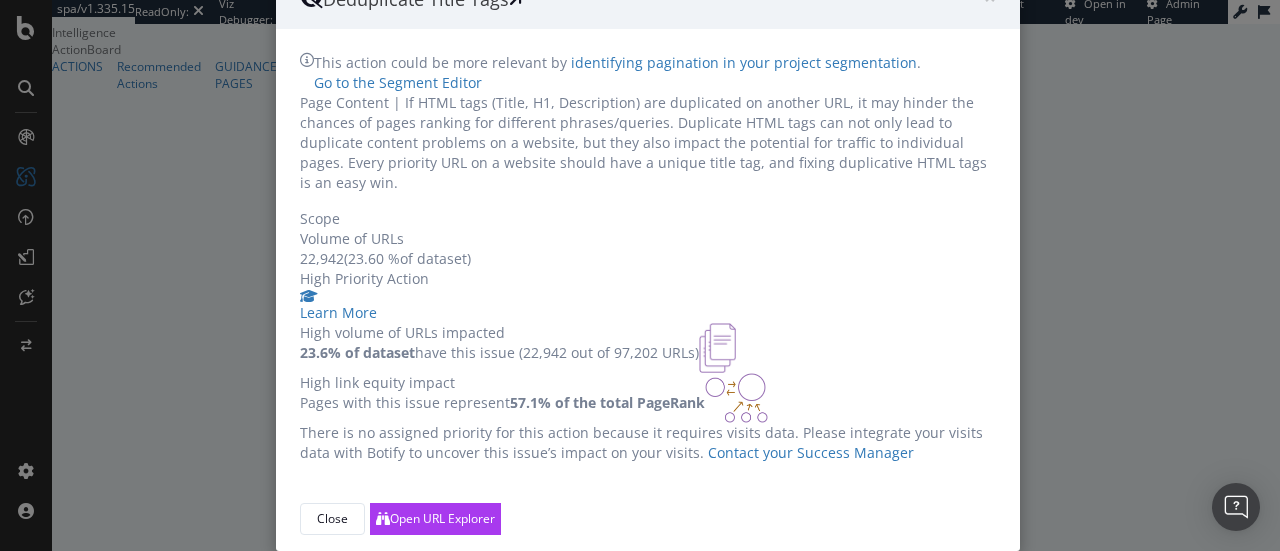click on "23.6% of dataset  have this issue (22,942 out of 97,202 URLs)" at bounding box center (499, 353) 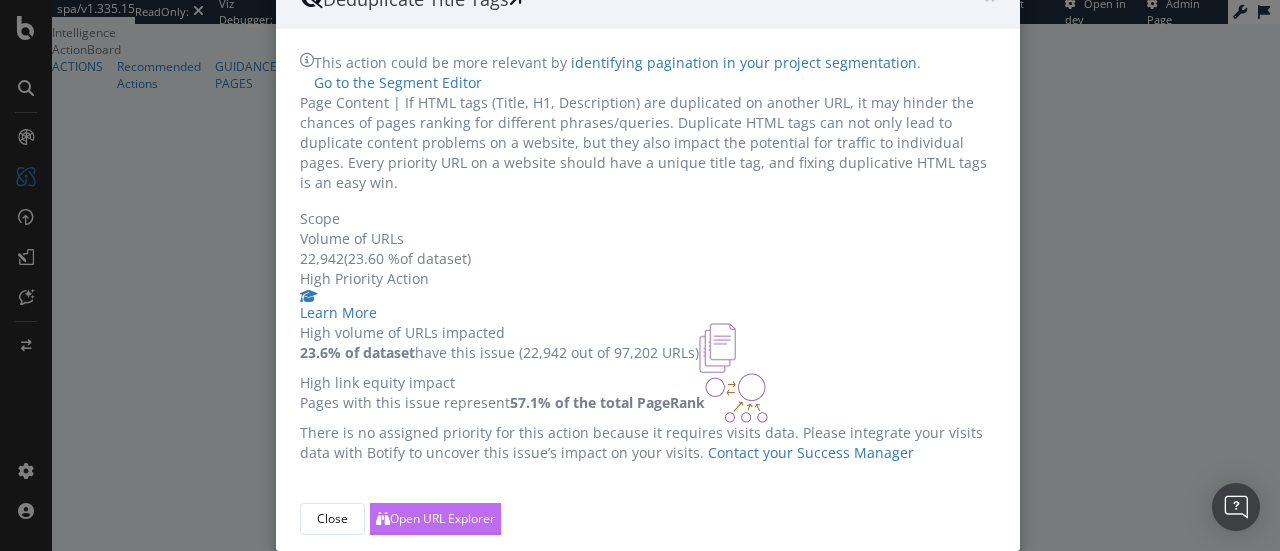 click on "Open URL Explorer" at bounding box center [442, 518] 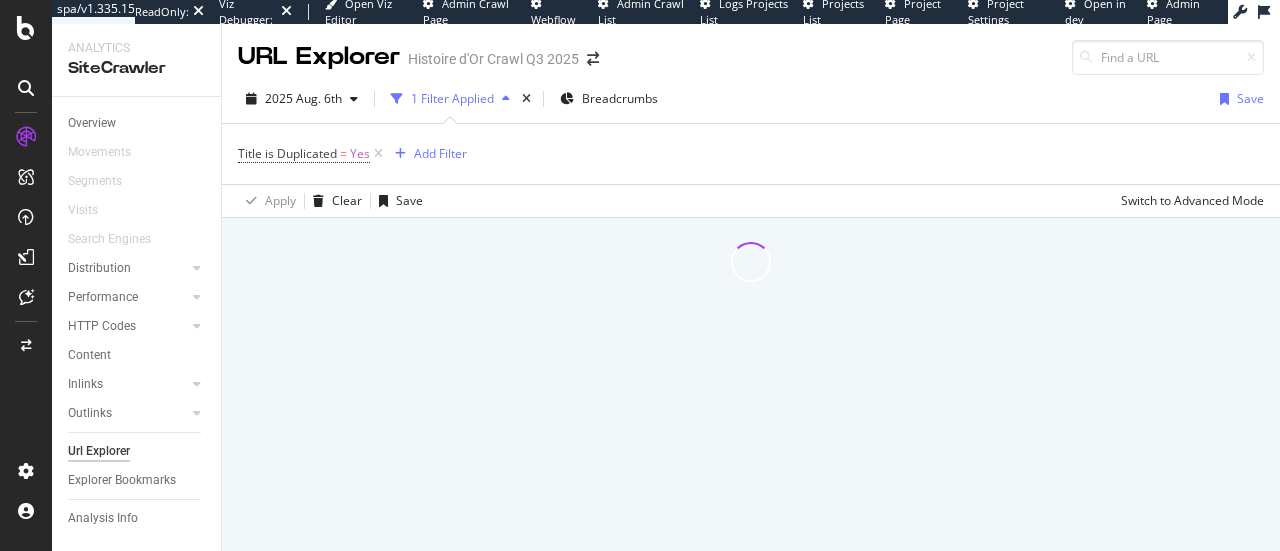 scroll, scrollTop: 0, scrollLeft: 0, axis: both 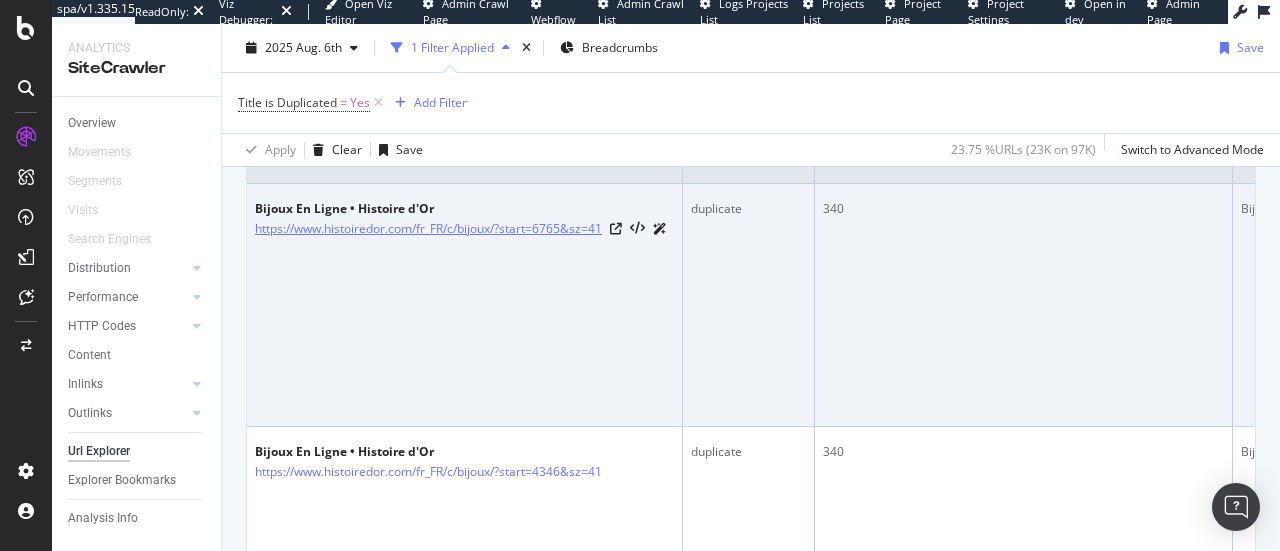 click on "https://www.histoiredor.com/fr_FR/c/bijoux/?start=6765&sz=41" at bounding box center [428, 229] 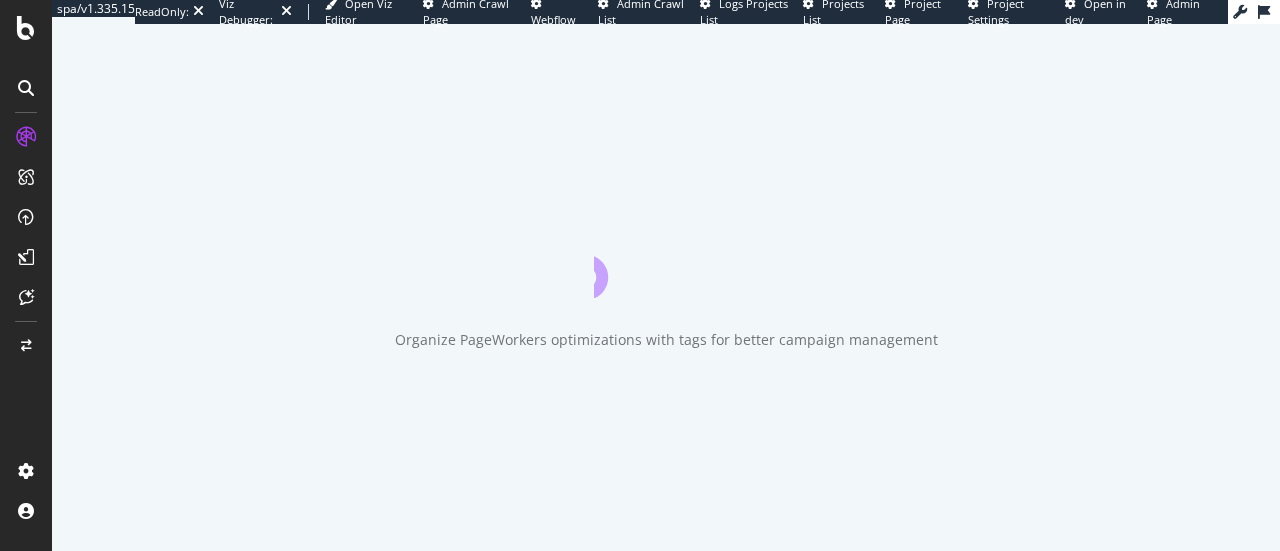 scroll, scrollTop: 0, scrollLeft: 0, axis: both 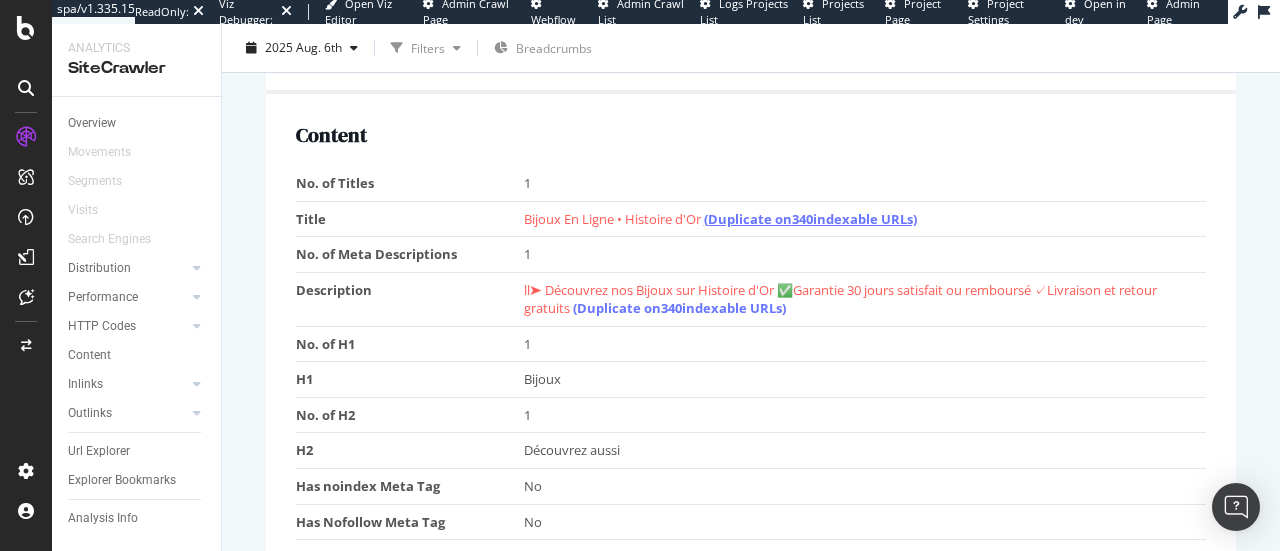 click on "(Duplicate on  340  indexable URLs)" at bounding box center (810, 219) 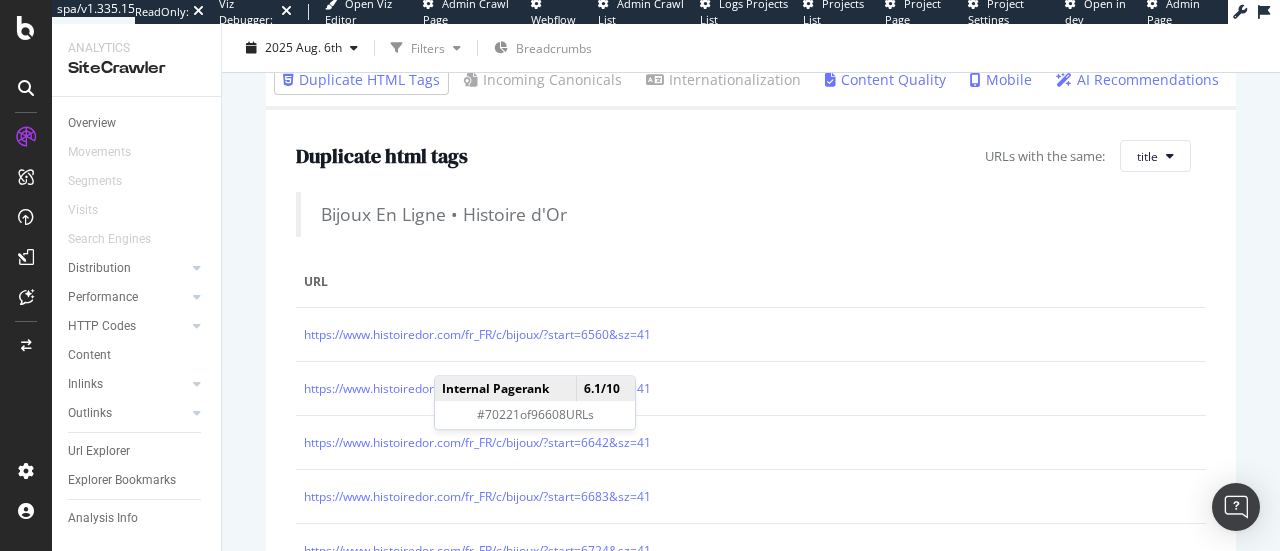 scroll, scrollTop: 349, scrollLeft: 0, axis: vertical 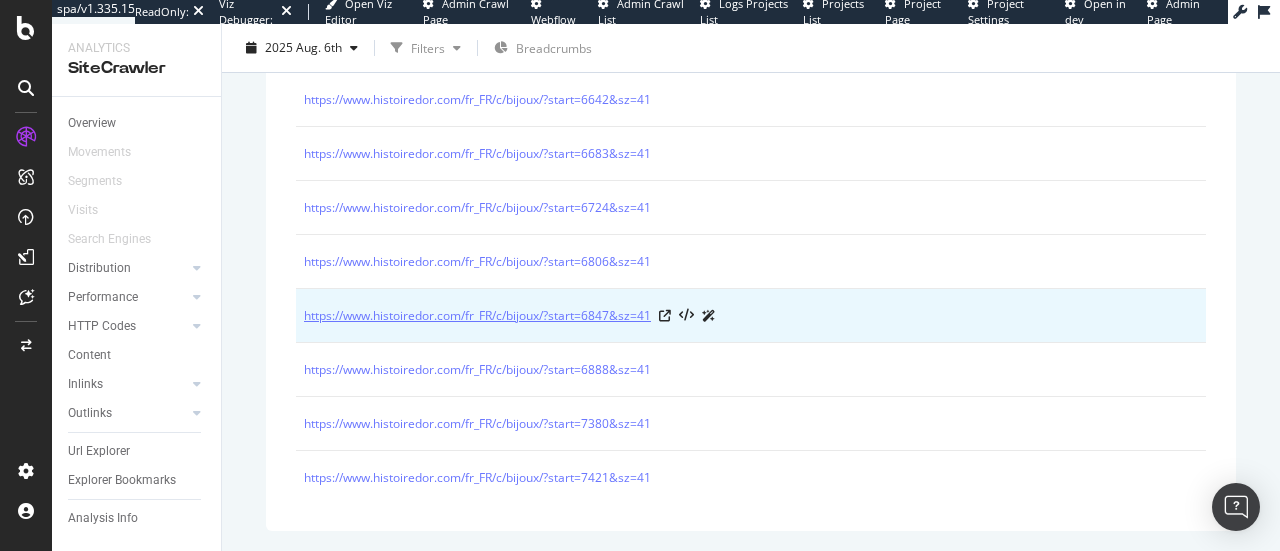 click on "https://www.histoiredor.com/fr_FR/c/bijoux/?start=6847&sz=41" at bounding box center [477, 316] 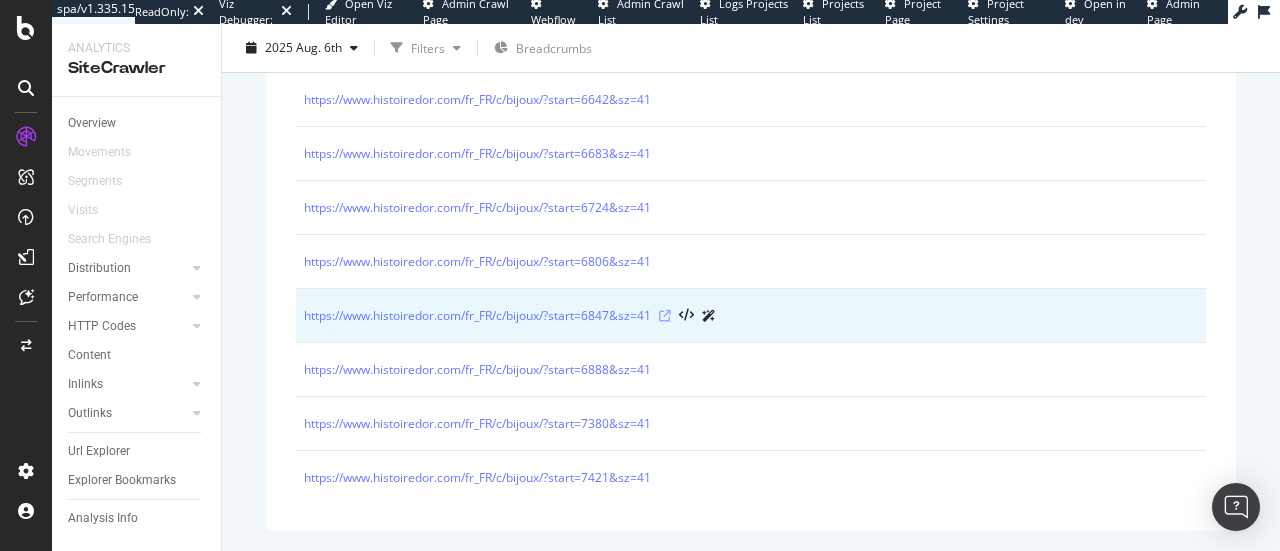 click at bounding box center [665, 316] 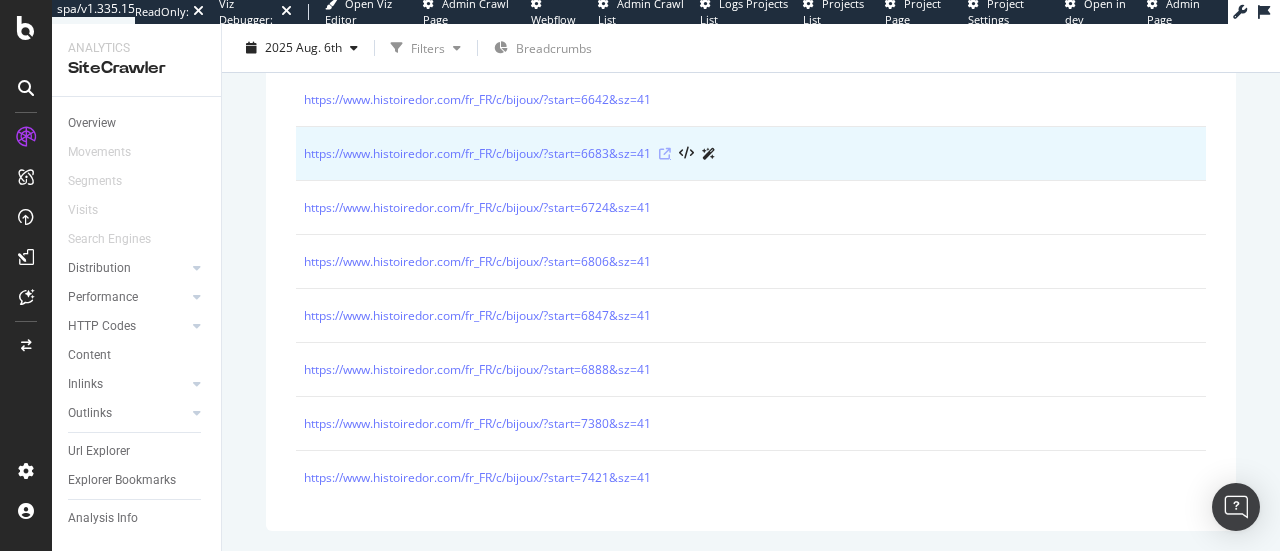 click at bounding box center [665, 154] 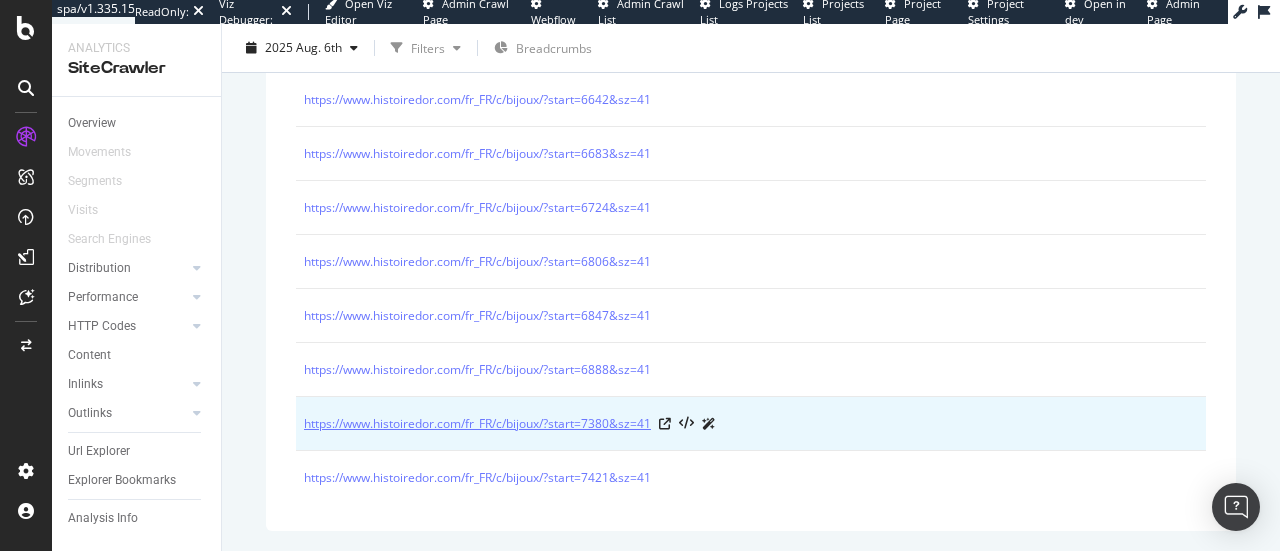 scroll, scrollTop: 0, scrollLeft: 0, axis: both 